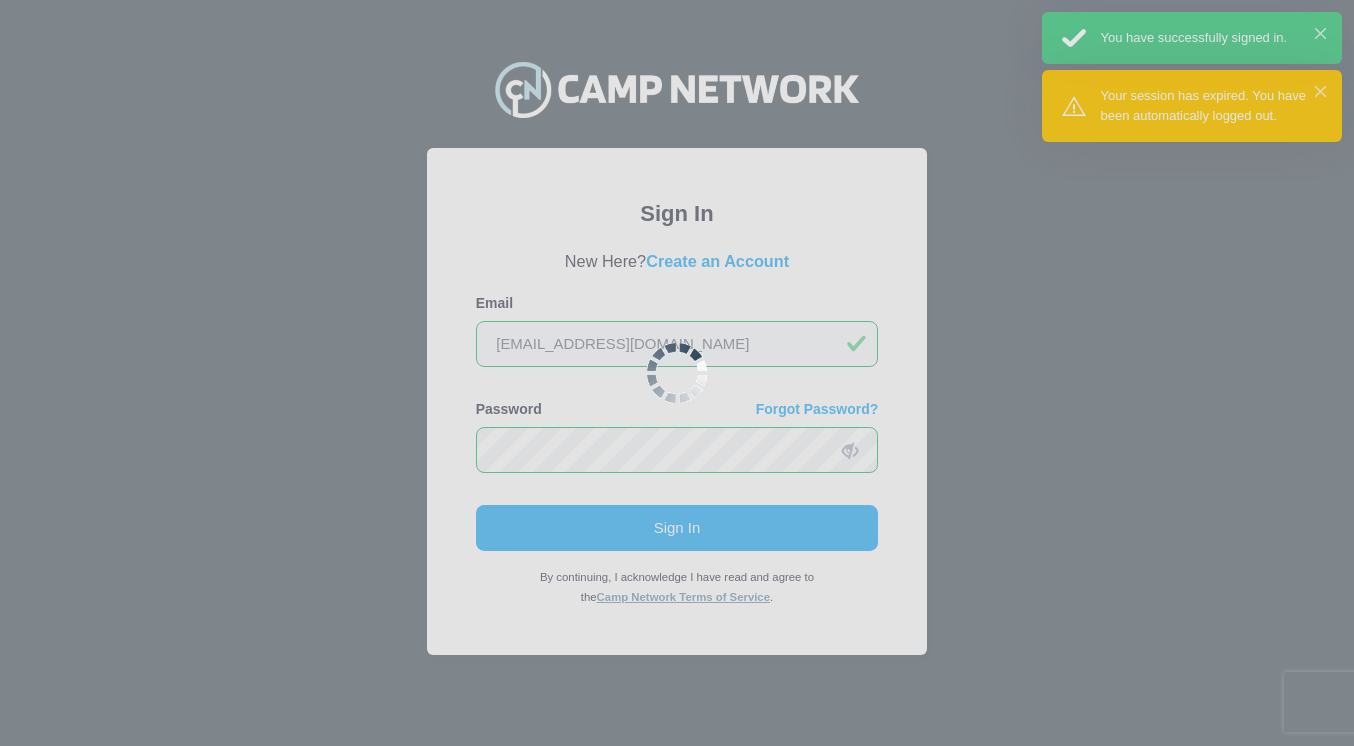 scroll, scrollTop: 0, scrollLeft: 0, axis: both 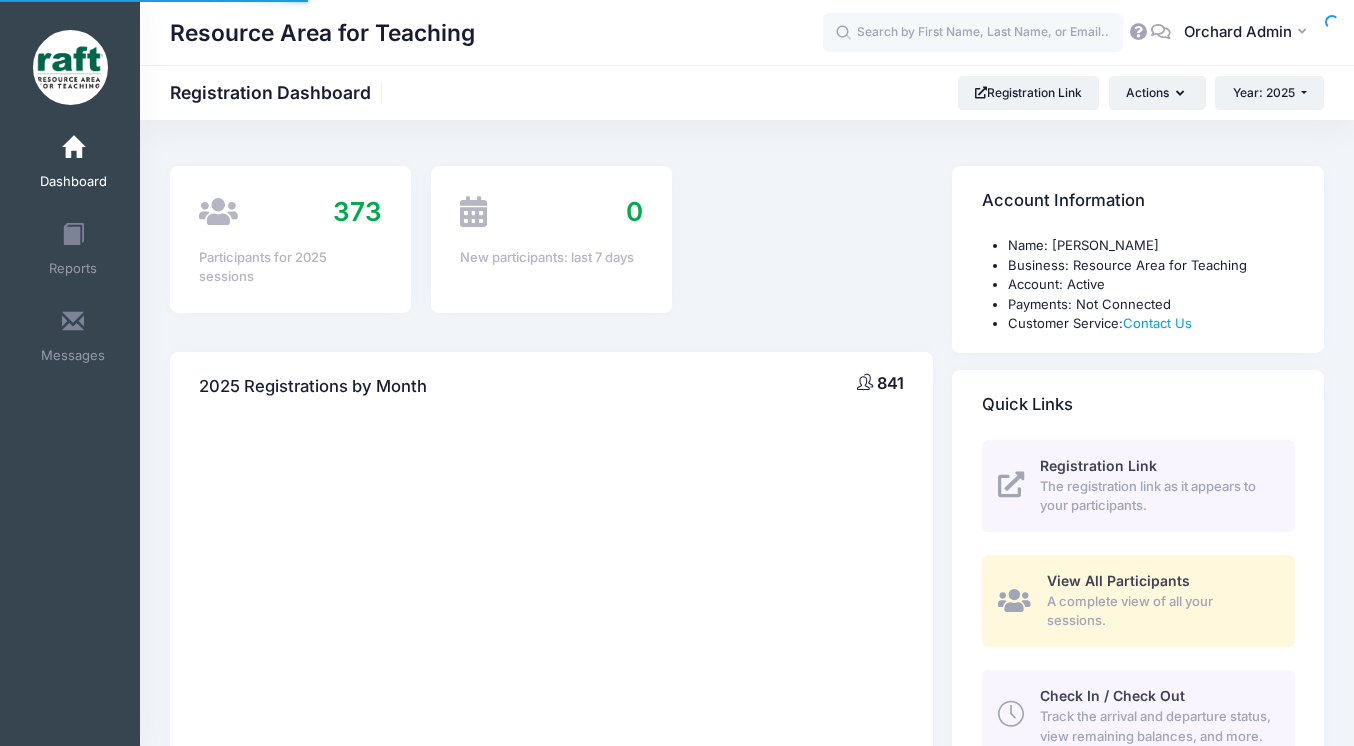 select 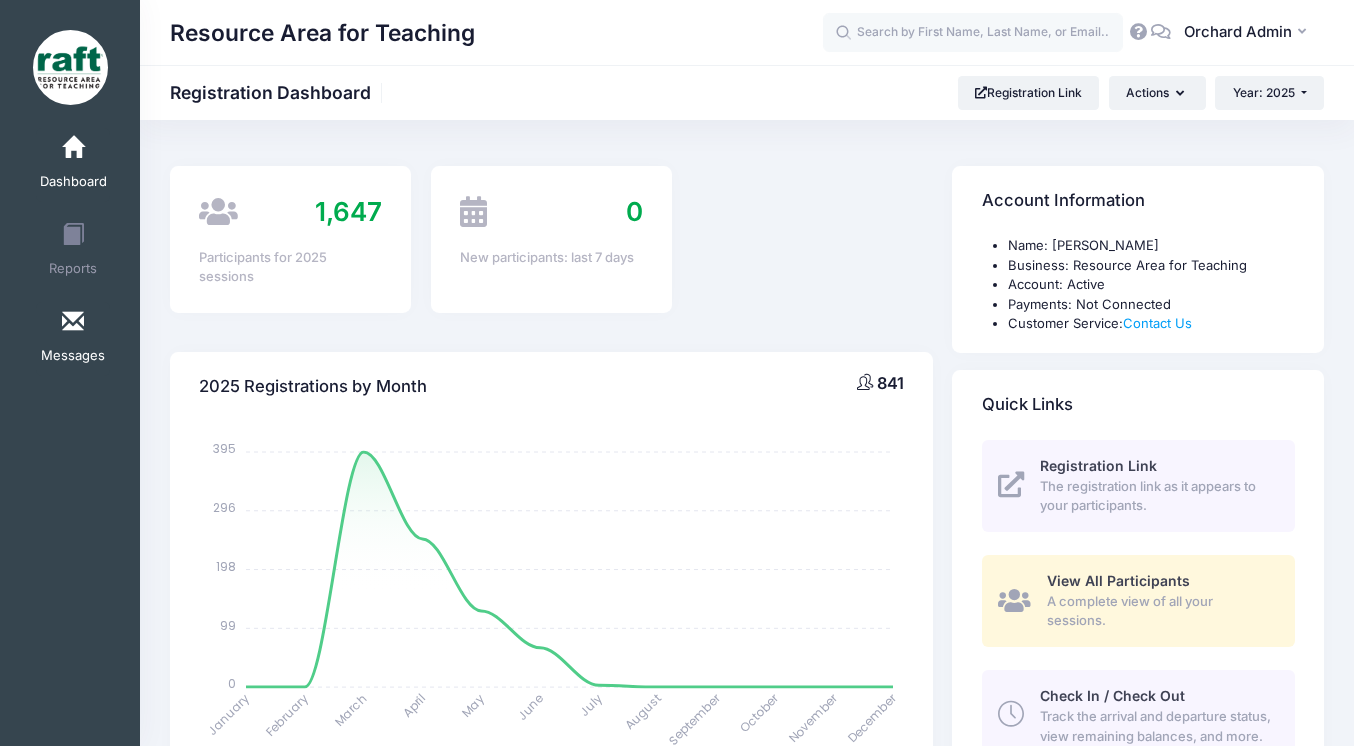 click on "Messages" at bounding box center (73, 356) 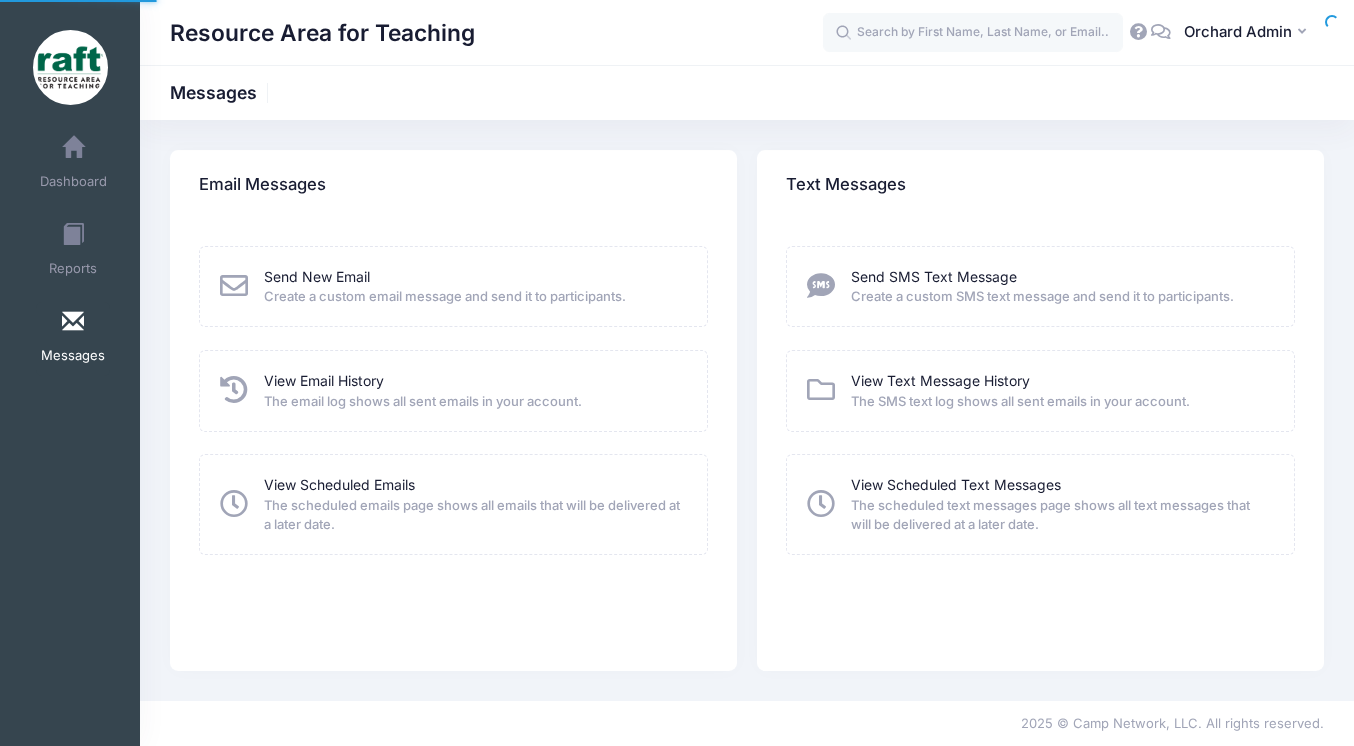 scroll, scrollTop: 0, scrollLeft: 0, axis: both 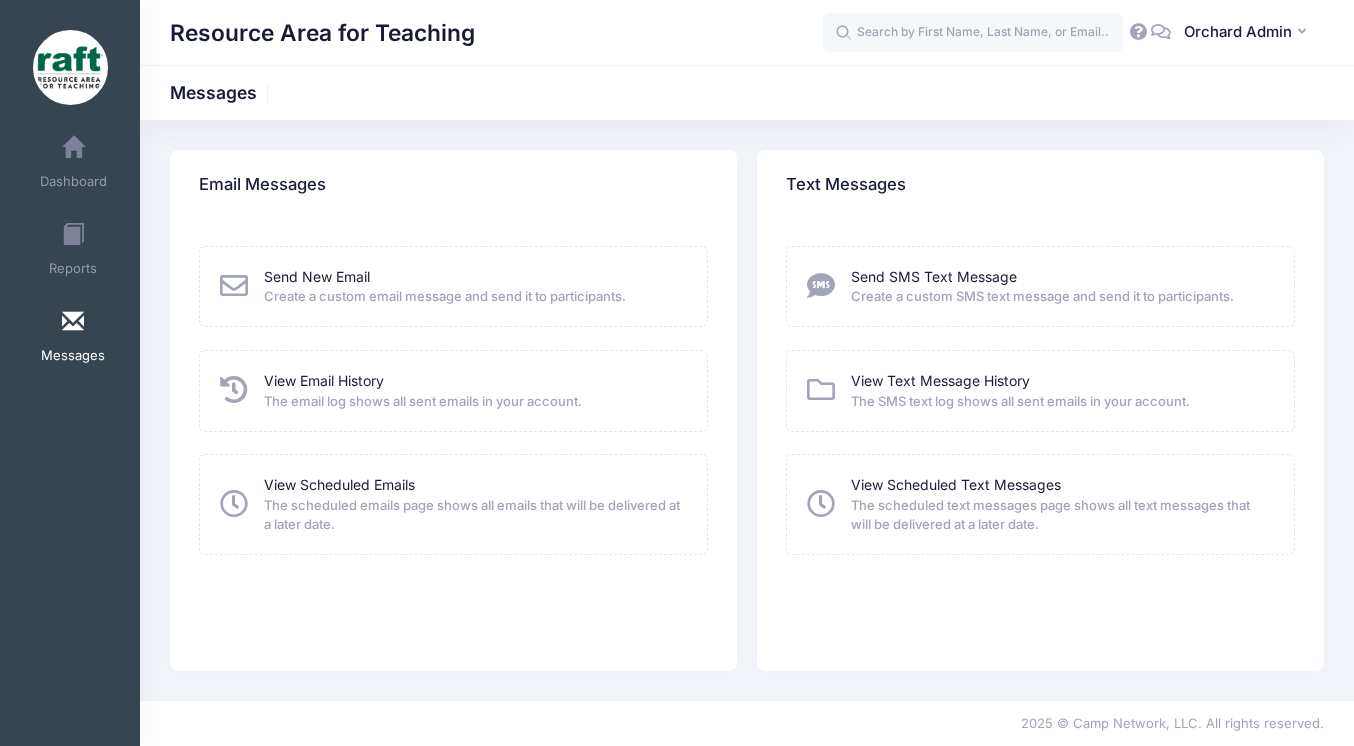 click on "Send New Email Create a custom email message and send it to participants." at bounding box center (445, 287) 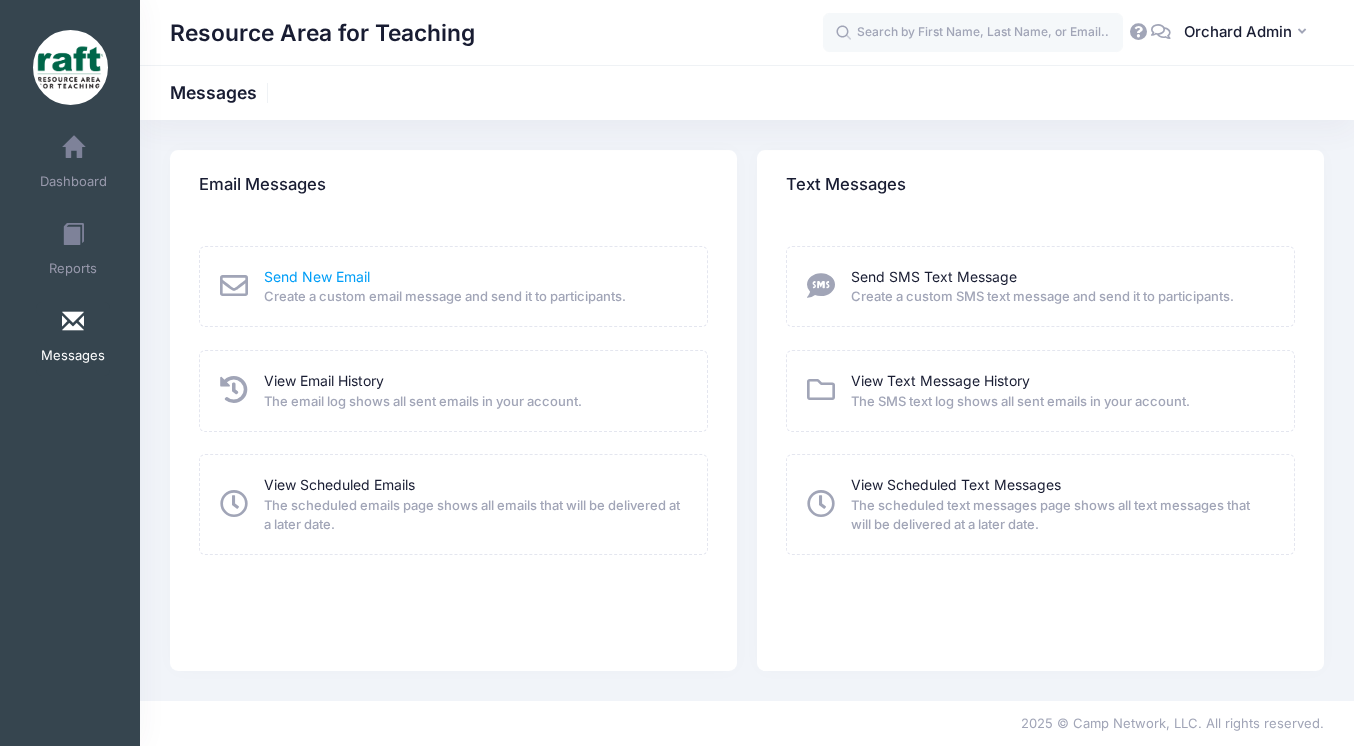 click on "Send New Email" at bounding box center [317, 276] 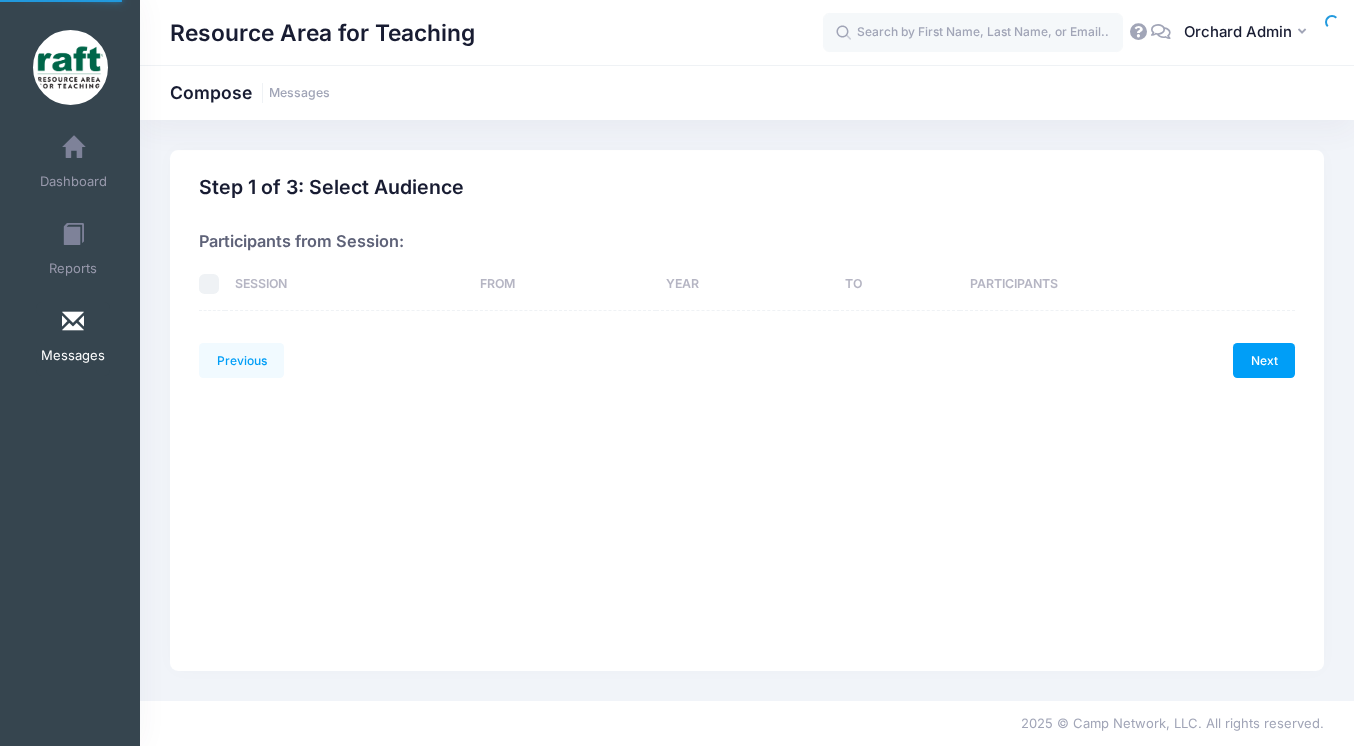scroll, scrollTop: 0, scrollLeft: 0, axis: both 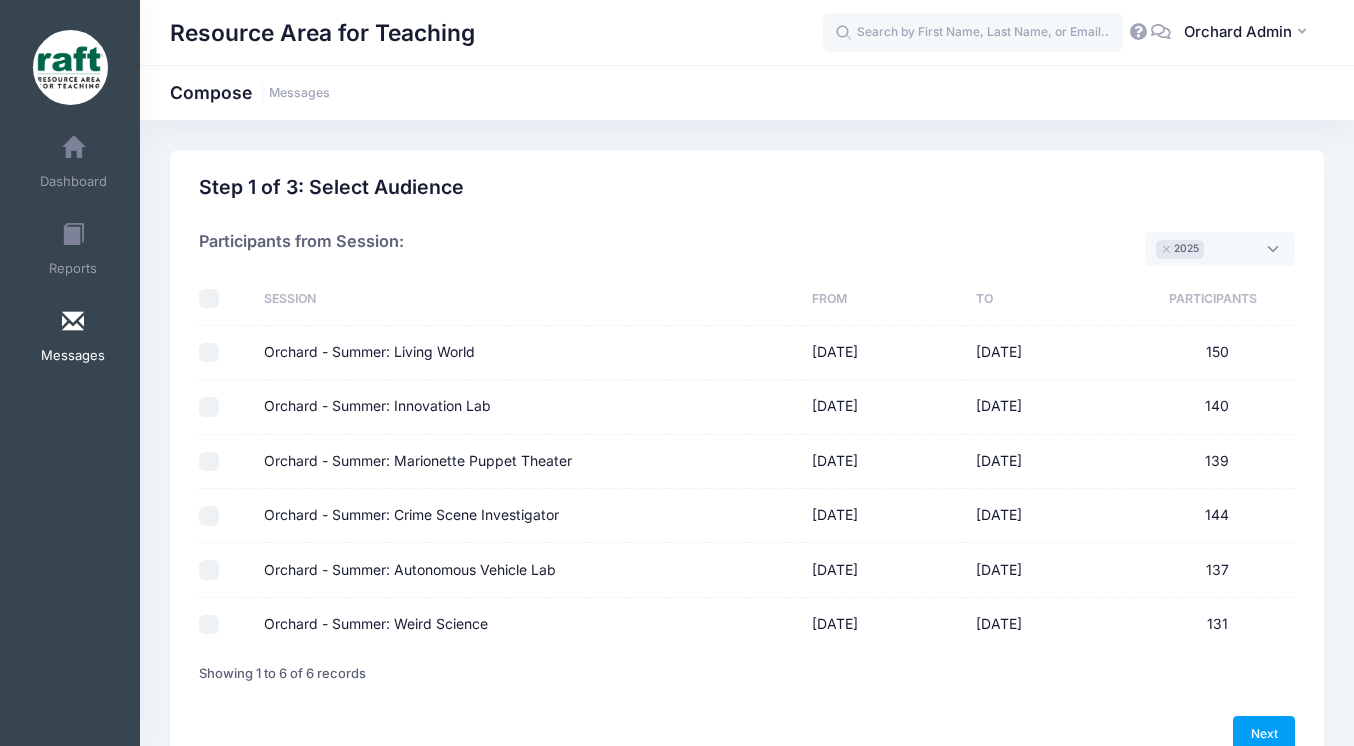 click on "Orchard - Summer: Weird Science" at bounding box center (209, 625) 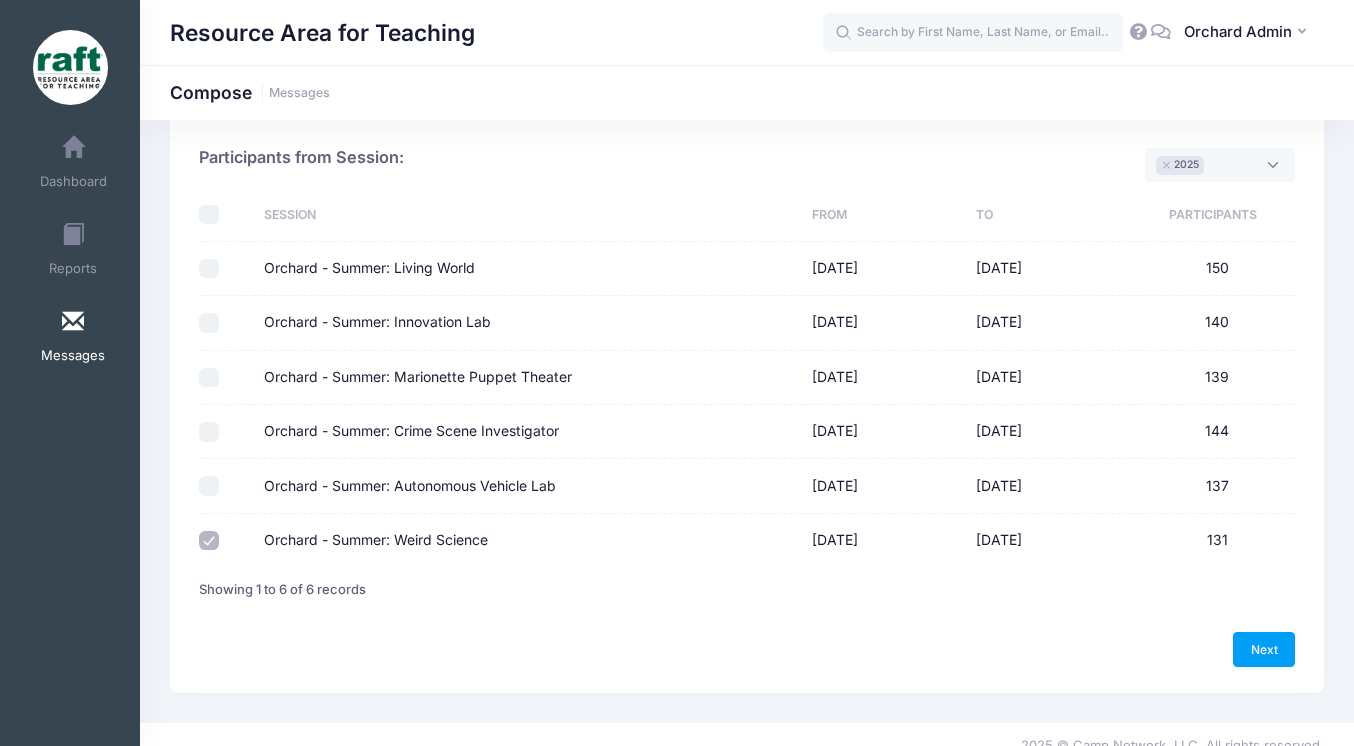 scroll, scrollTop: 106, scrollLeft: 0, axis: vertical 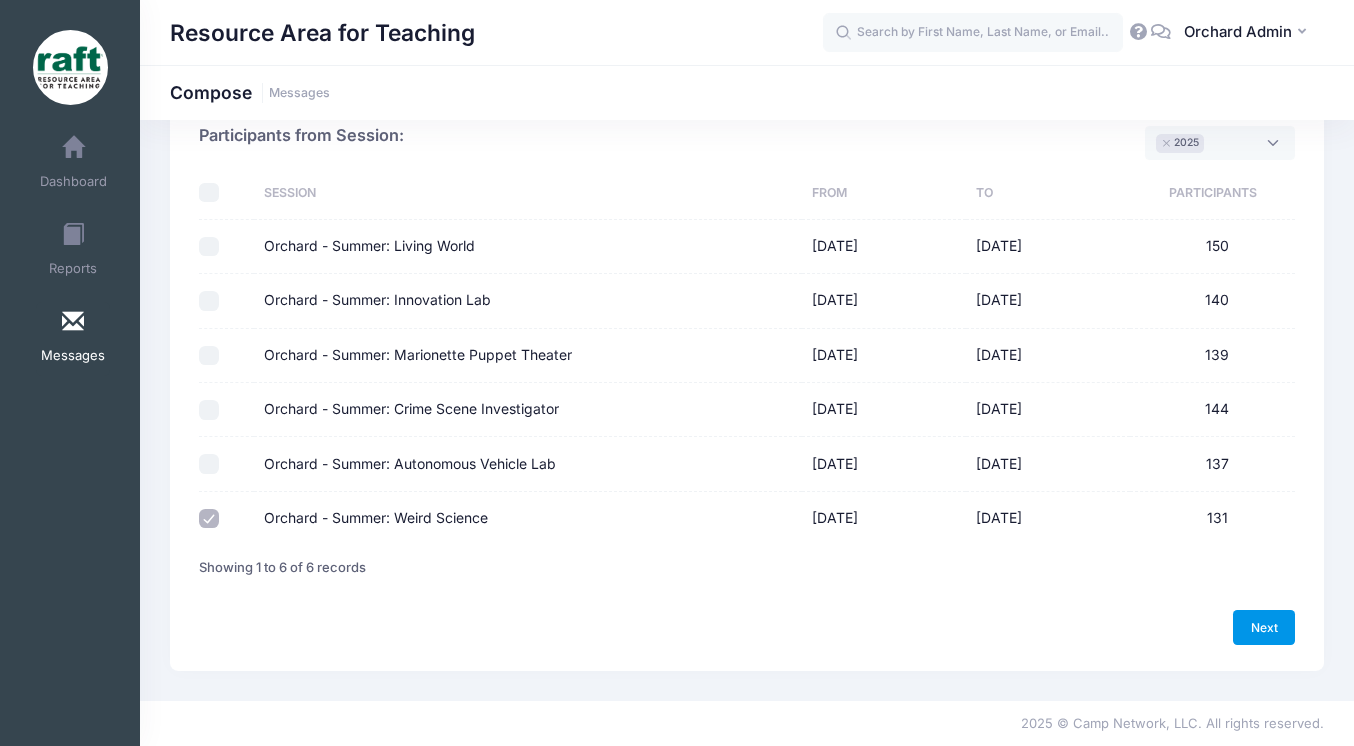 click on "Next" at bounding box center (1264, 627) 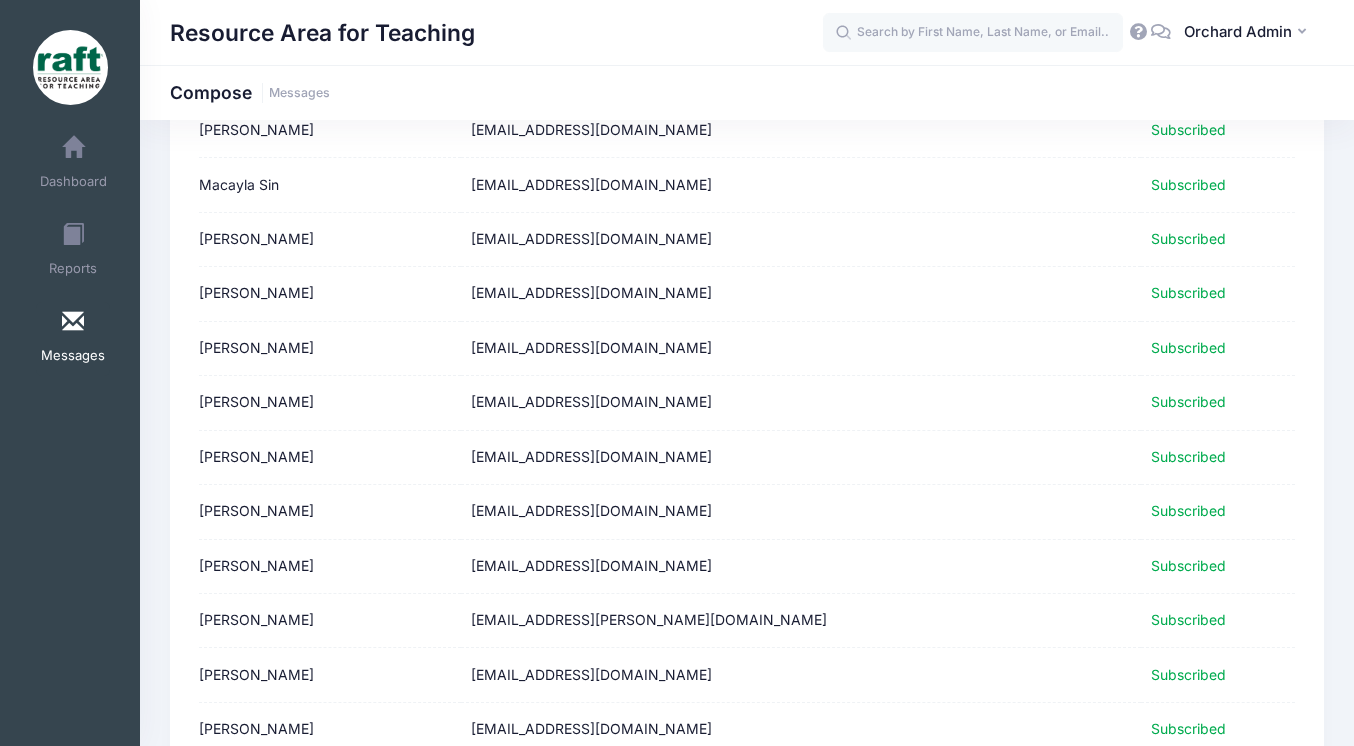 scroll, scrollTop: 2492, scrollLeft: 0, axis: vertical 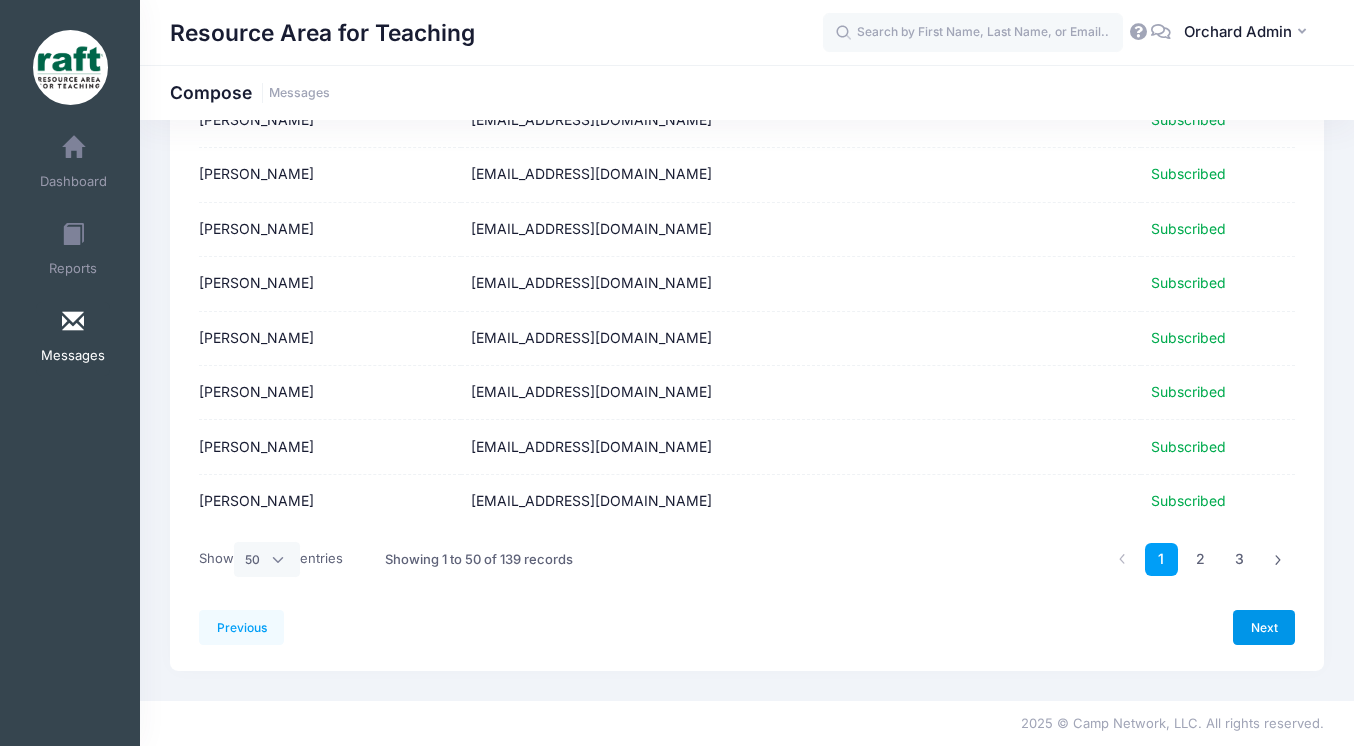 click on "Next" at bounding box center (1264, 627) 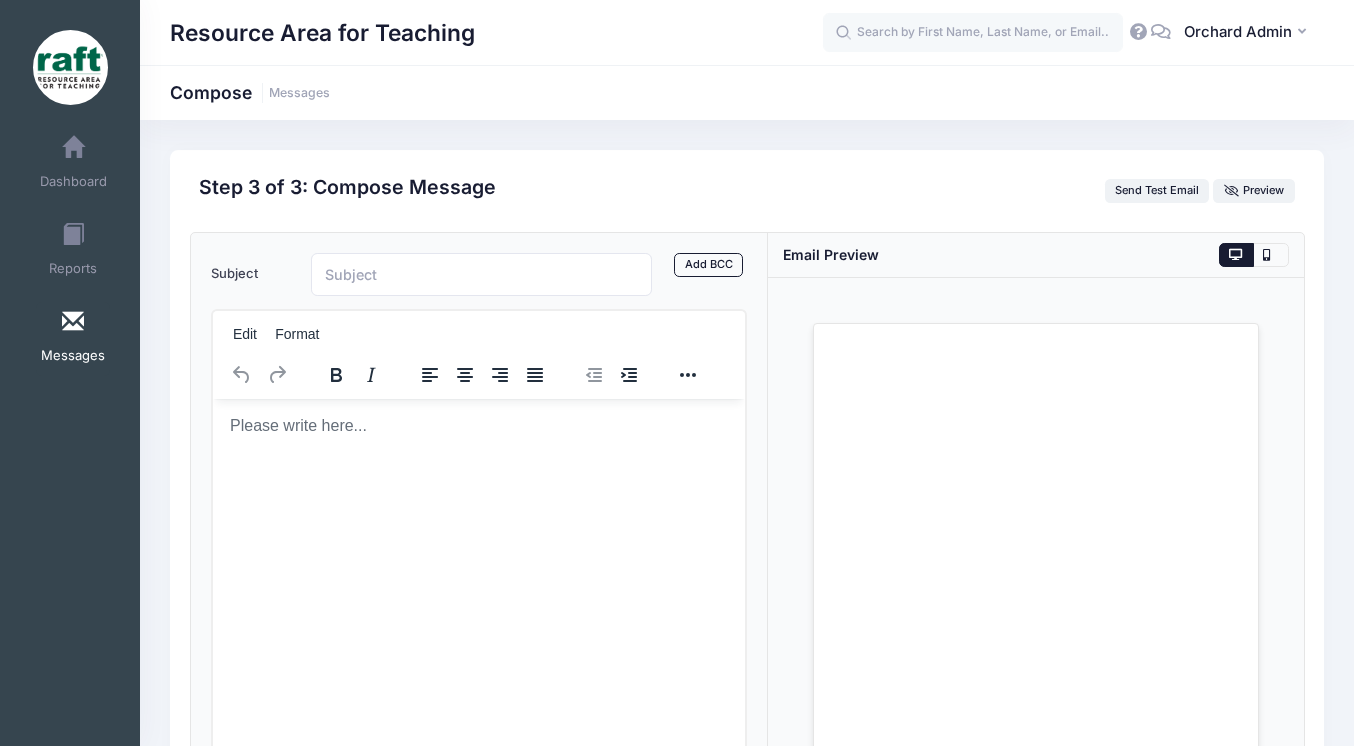 scroll, scrollTop: 0, scrollLeft: 0, axis: both 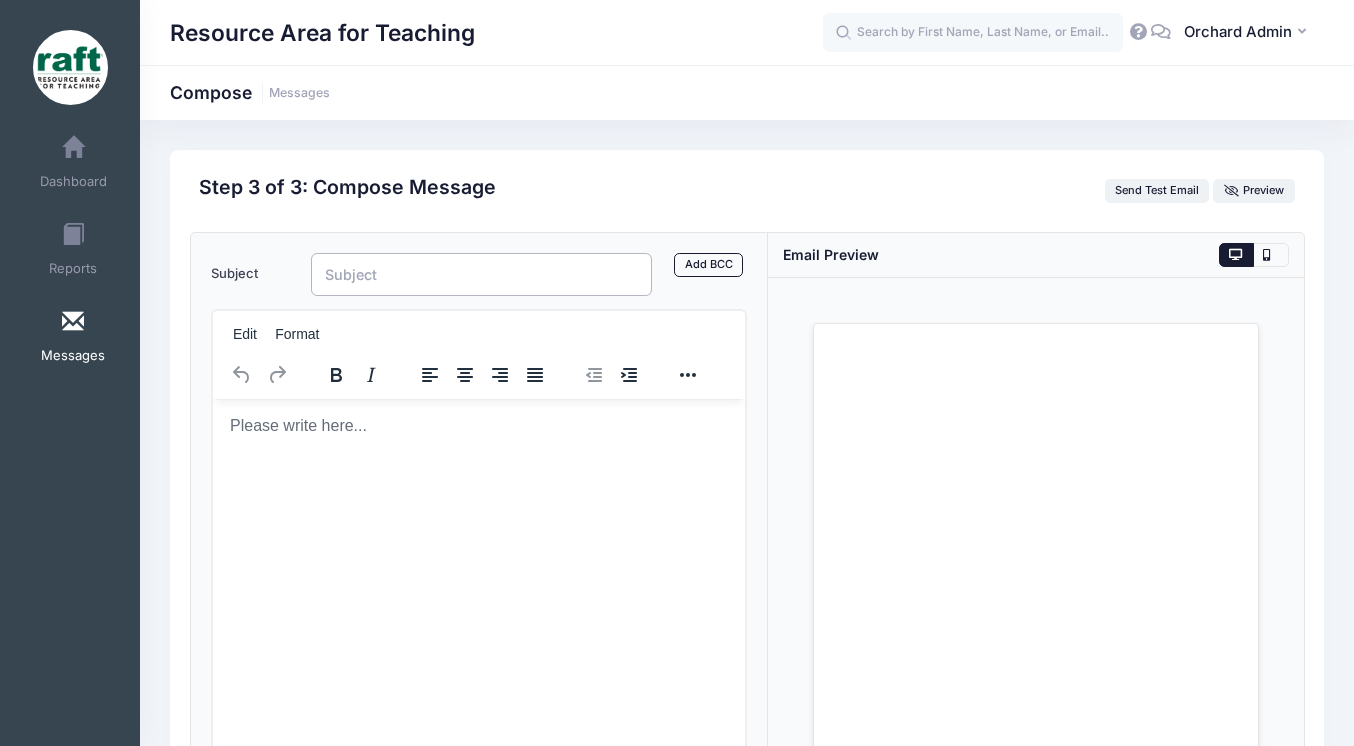 click on "Subject" at bounding box center [481, 274] 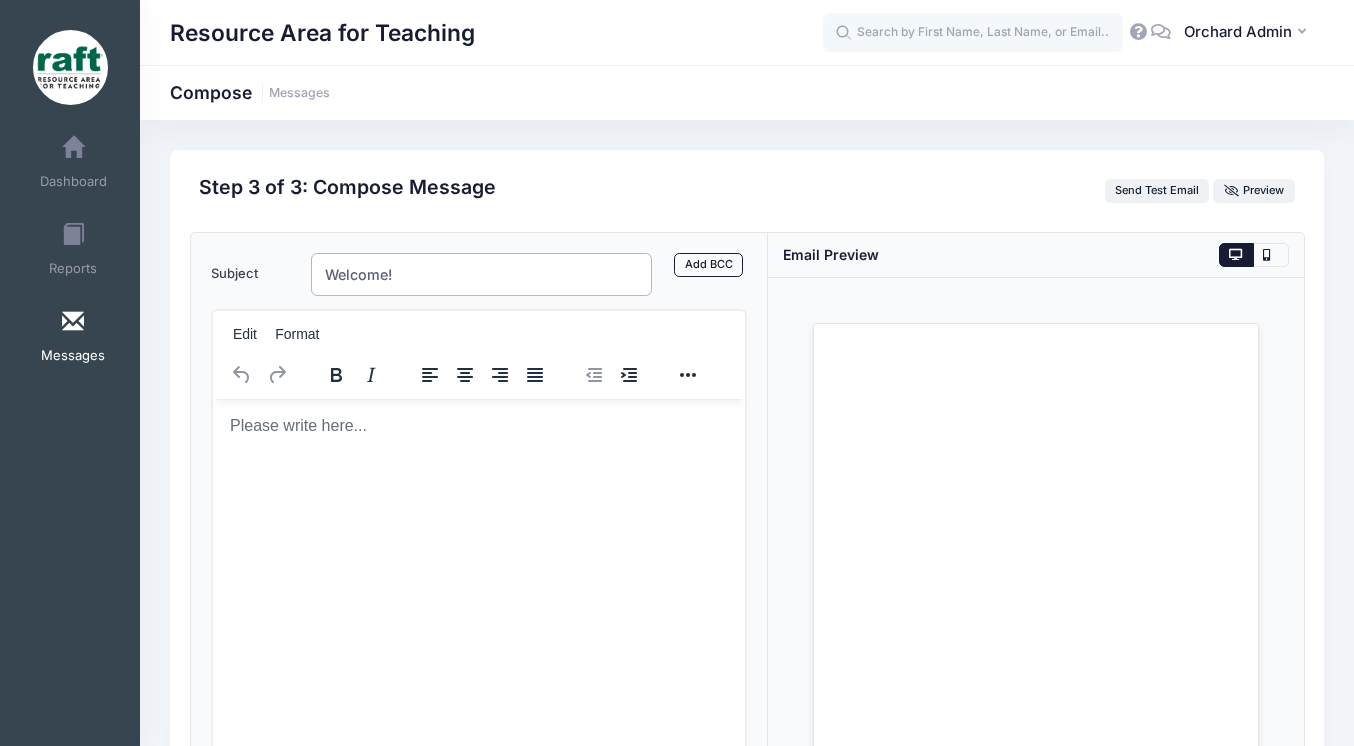 type on "Welcome!" 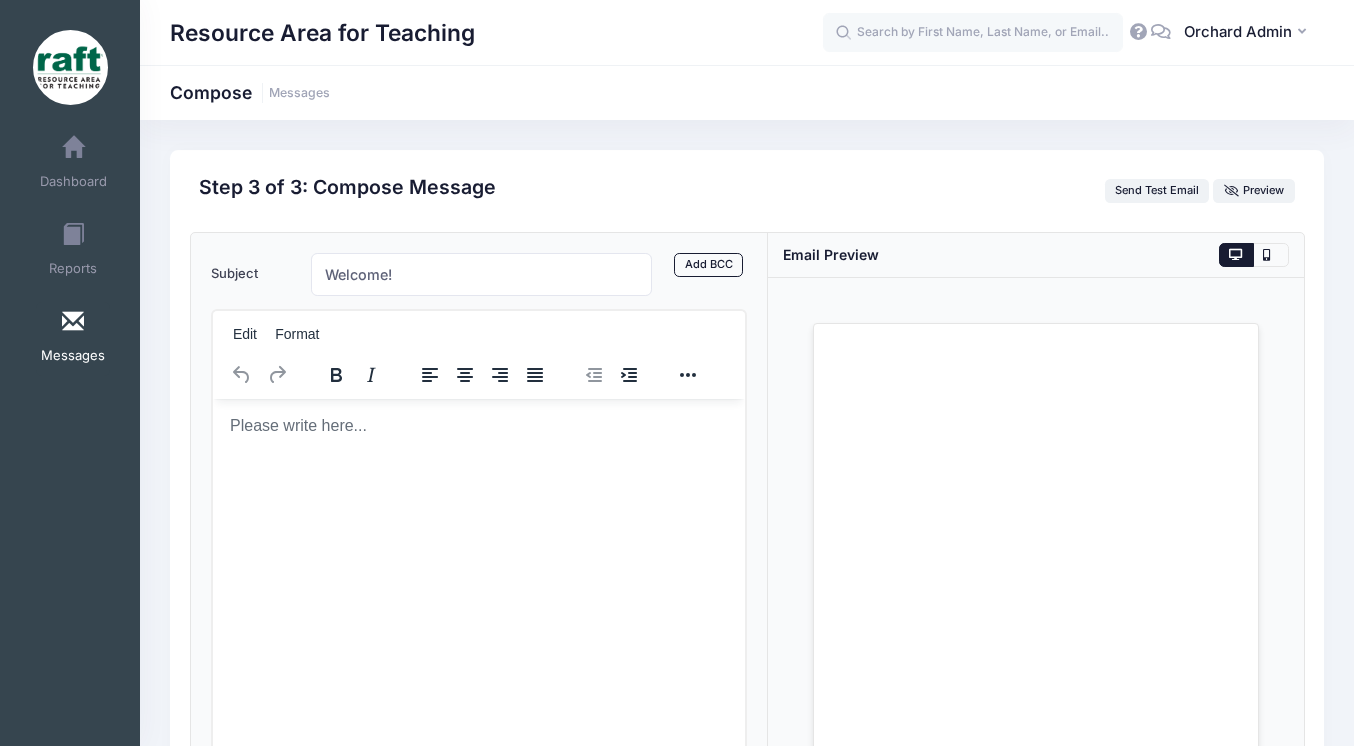 click at bounding box center (478, 425) 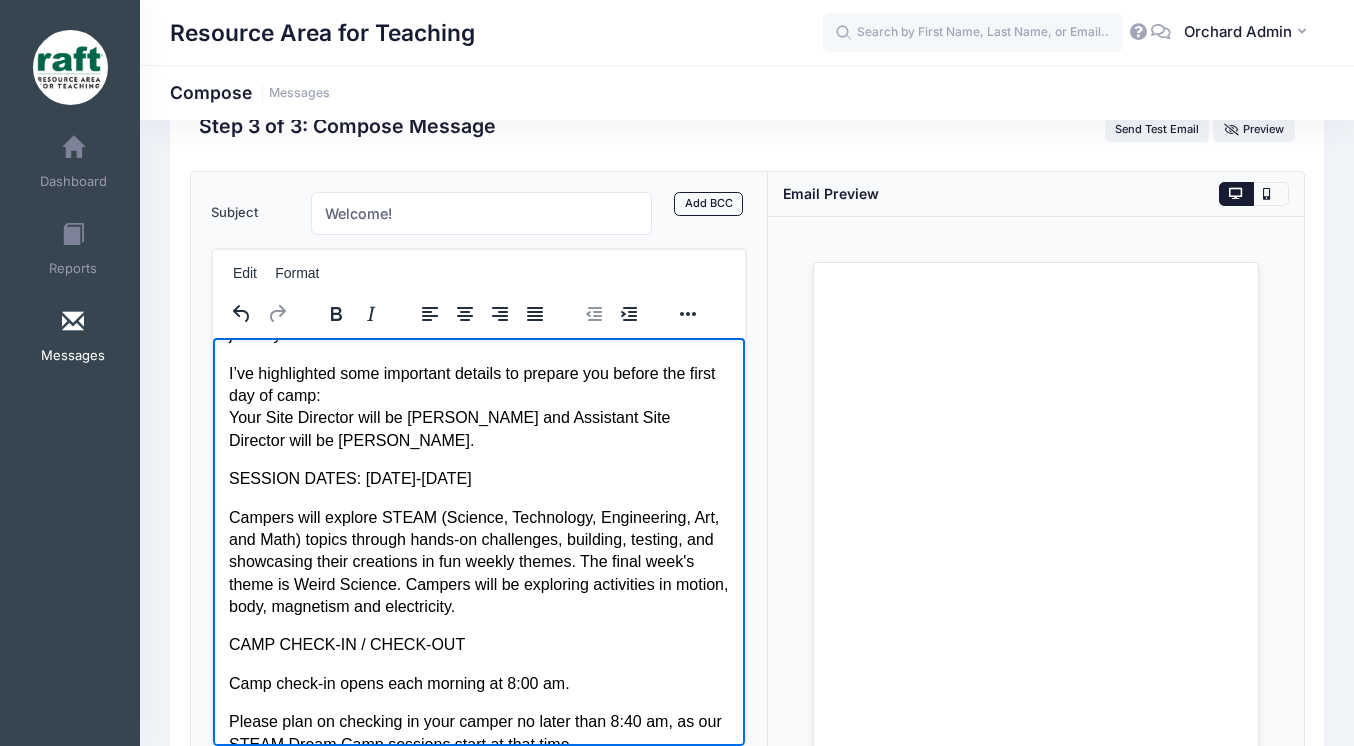 scroll, scrollTop: 119, scrollLeft: 0, axis: vertical 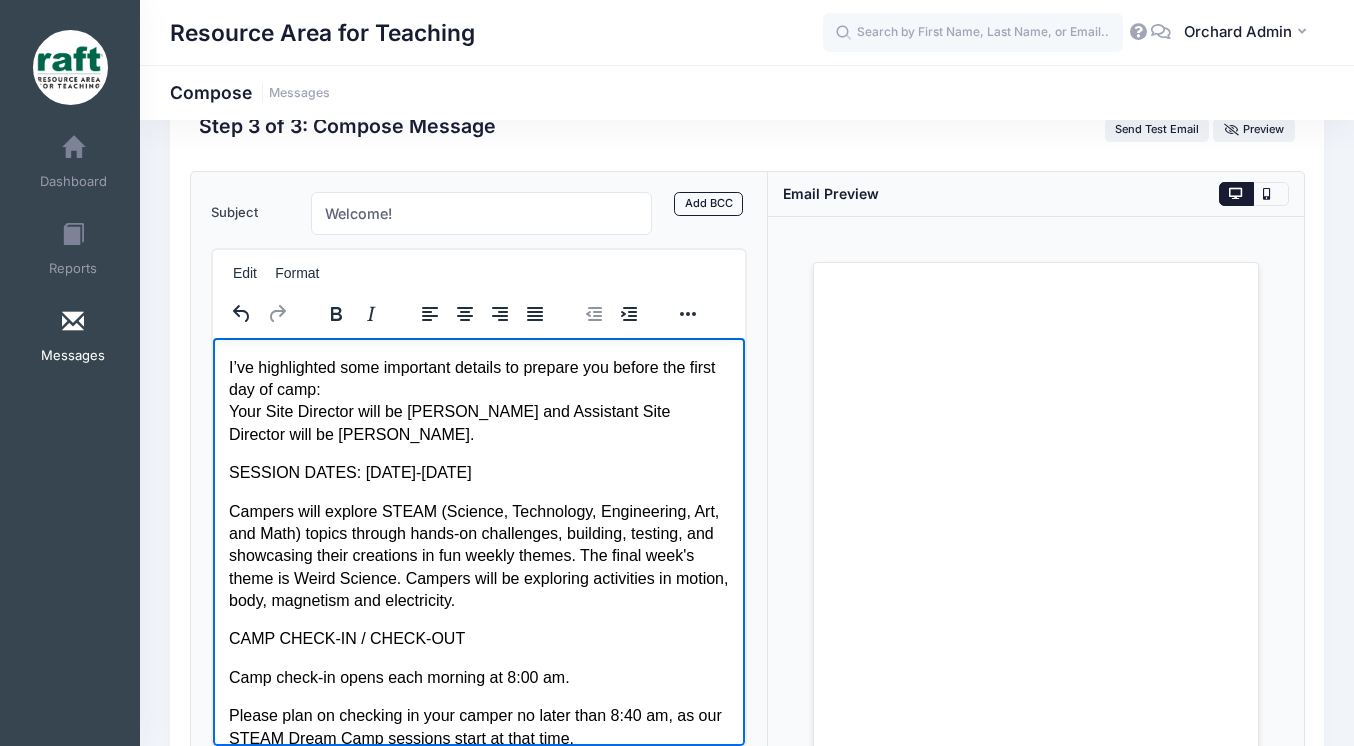 click on "SESSION DATES: July 21-July 24" at bounding box center [478, 472] 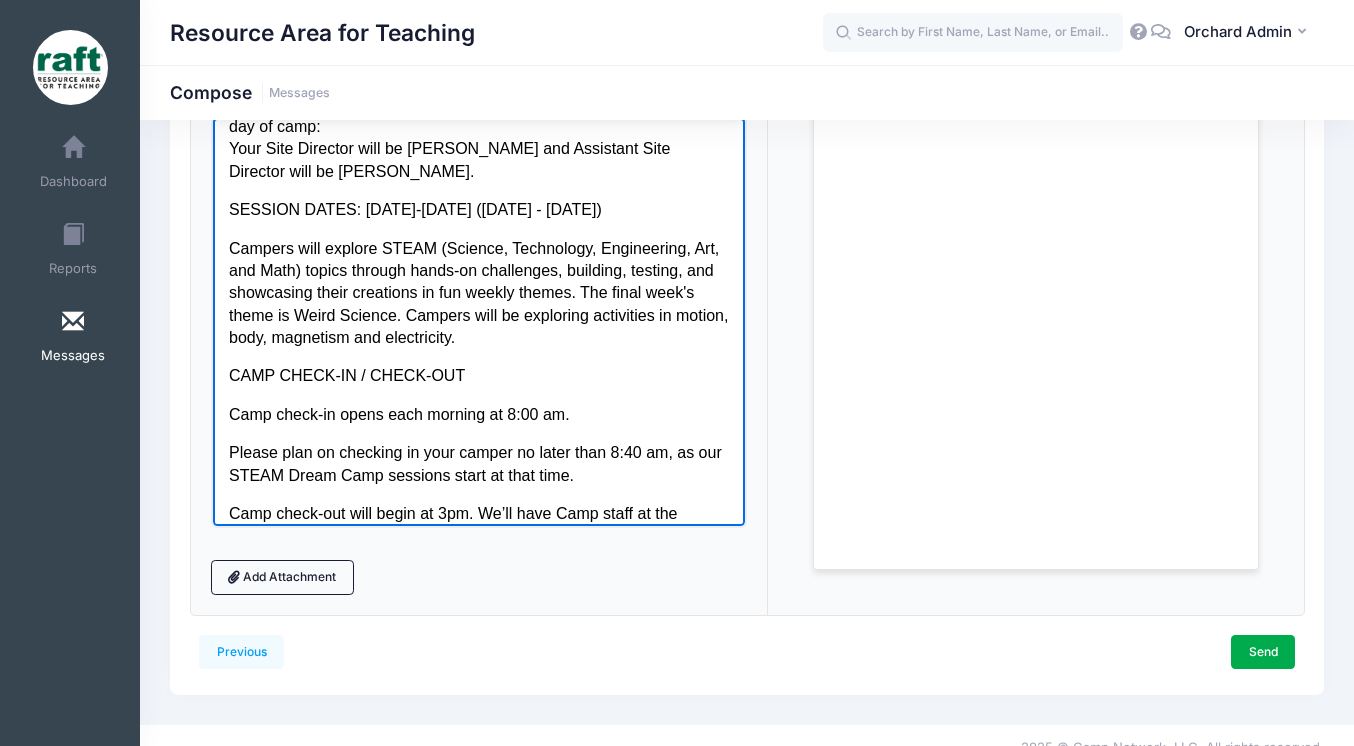 scroll, scrollTop: 306, scrollLeft: 0, axis: vertical 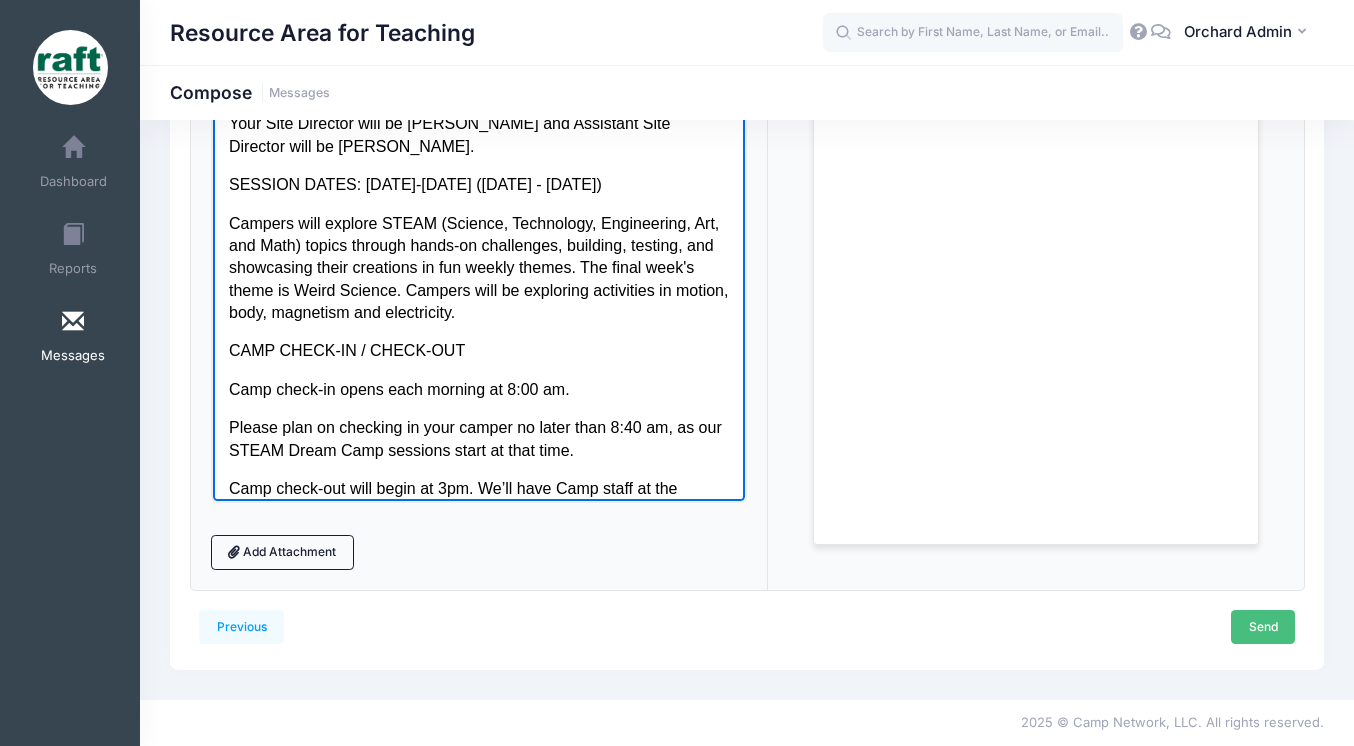 click on "Send" at bounding box center (1263, 627) 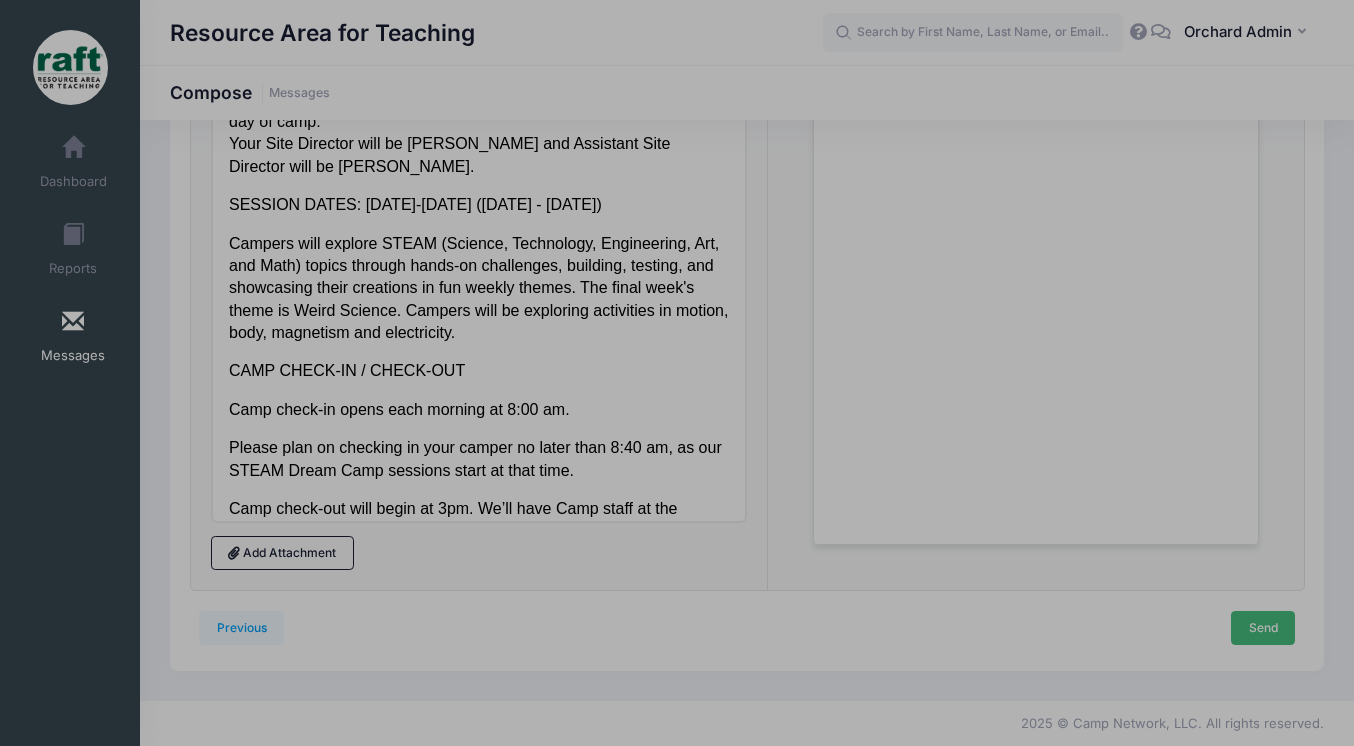 scroll, scrollTop: 0, scrollLeft: 0, axis: both 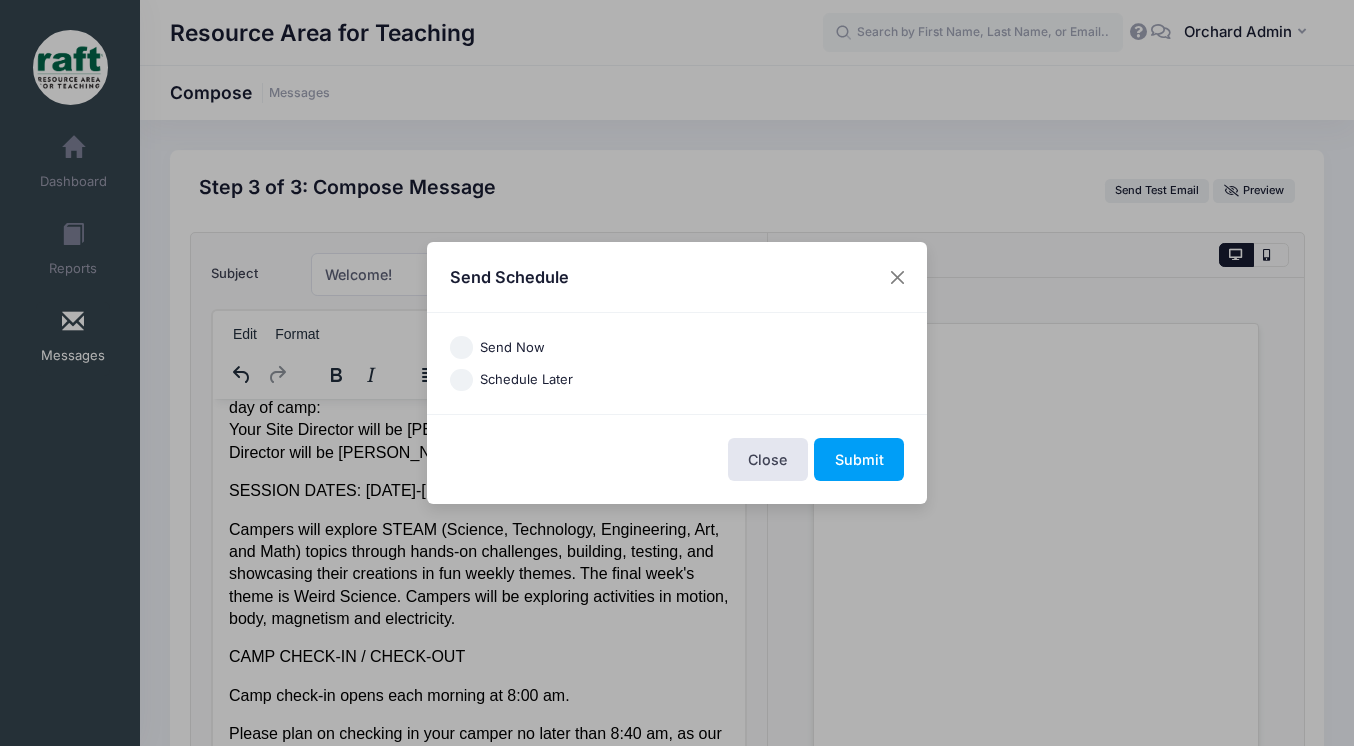 click on "Schedule Later" at bounding box center (461, 380) 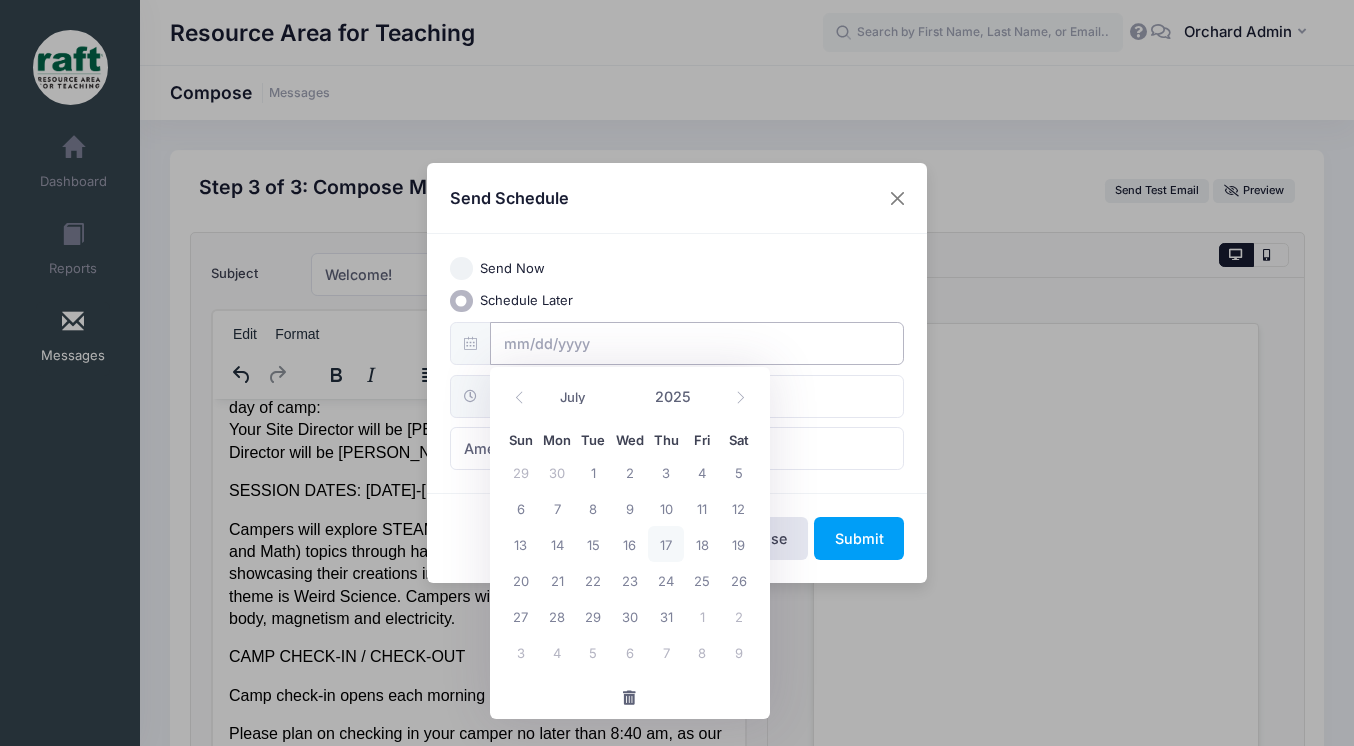 click at bounding box center [697, 343] 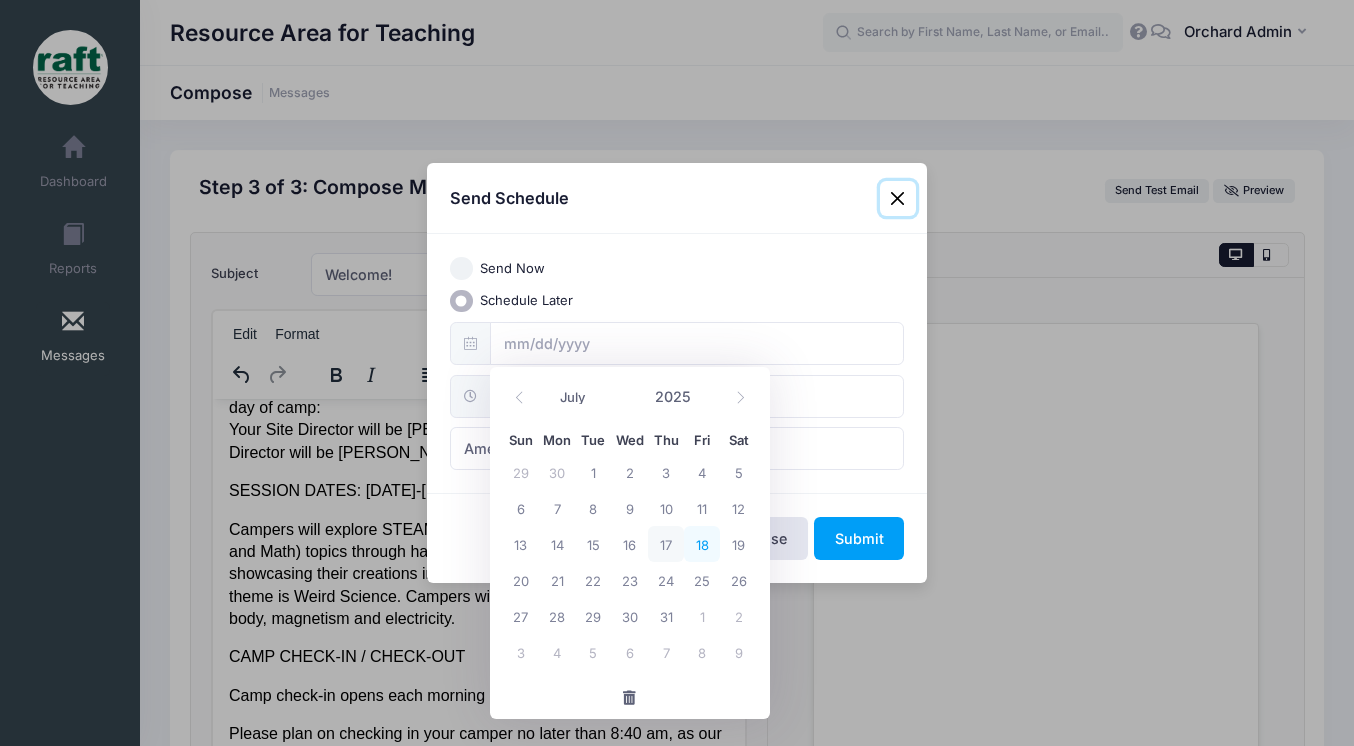 click on "18" at bounding box center (702, 544) 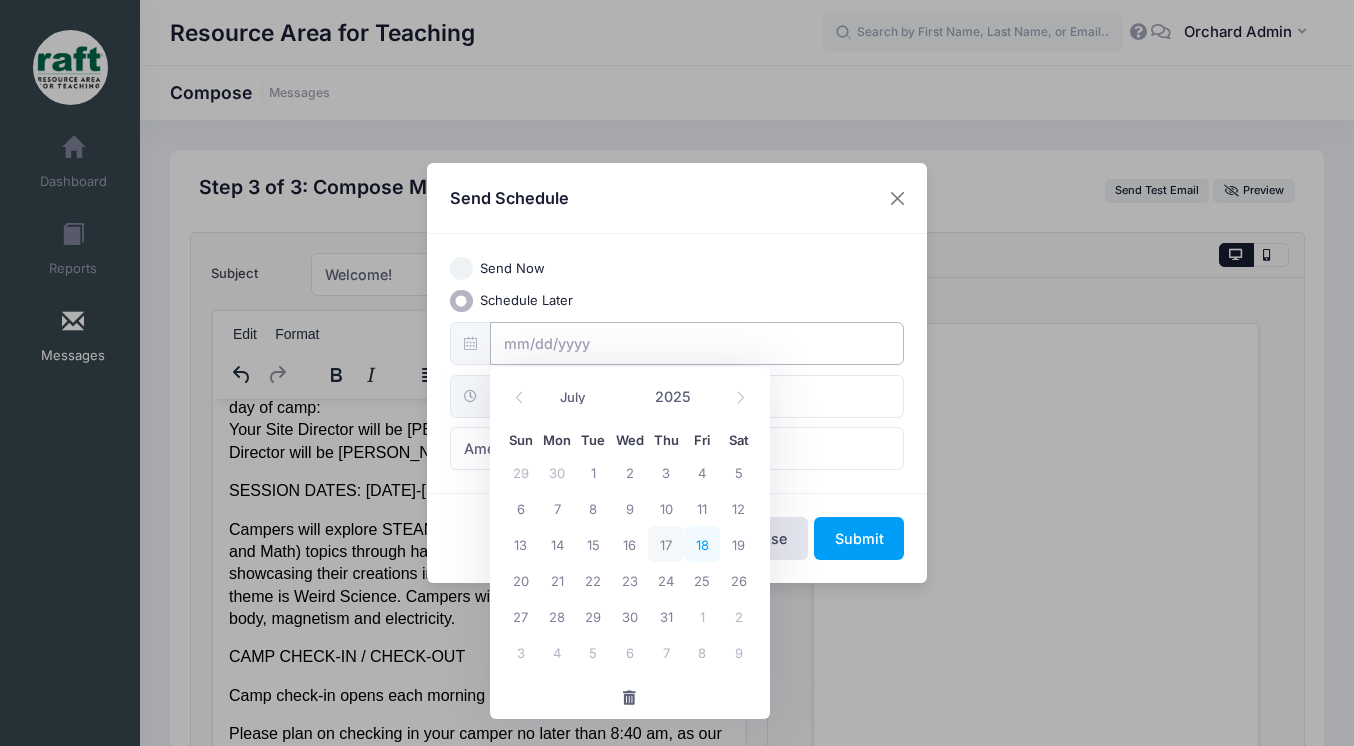 type on "[DATE]" 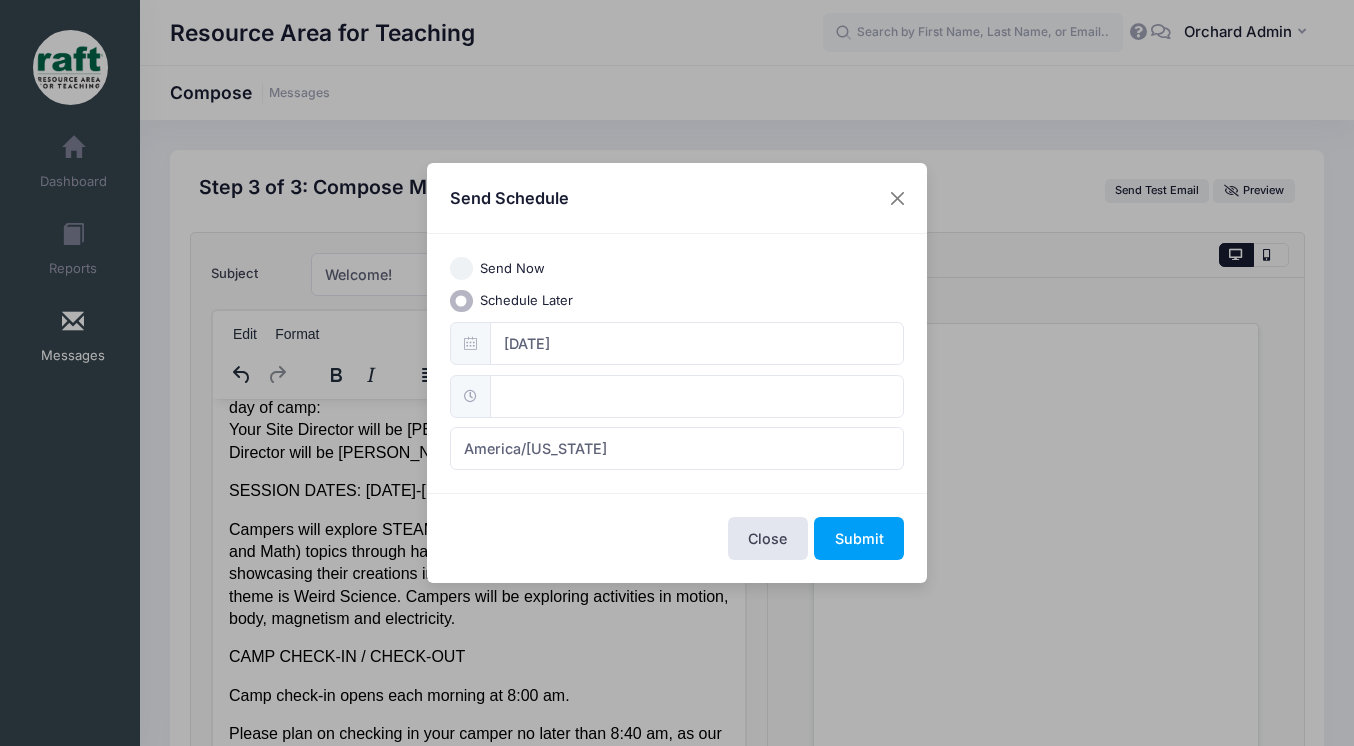 click at bounding box center (470, 396) 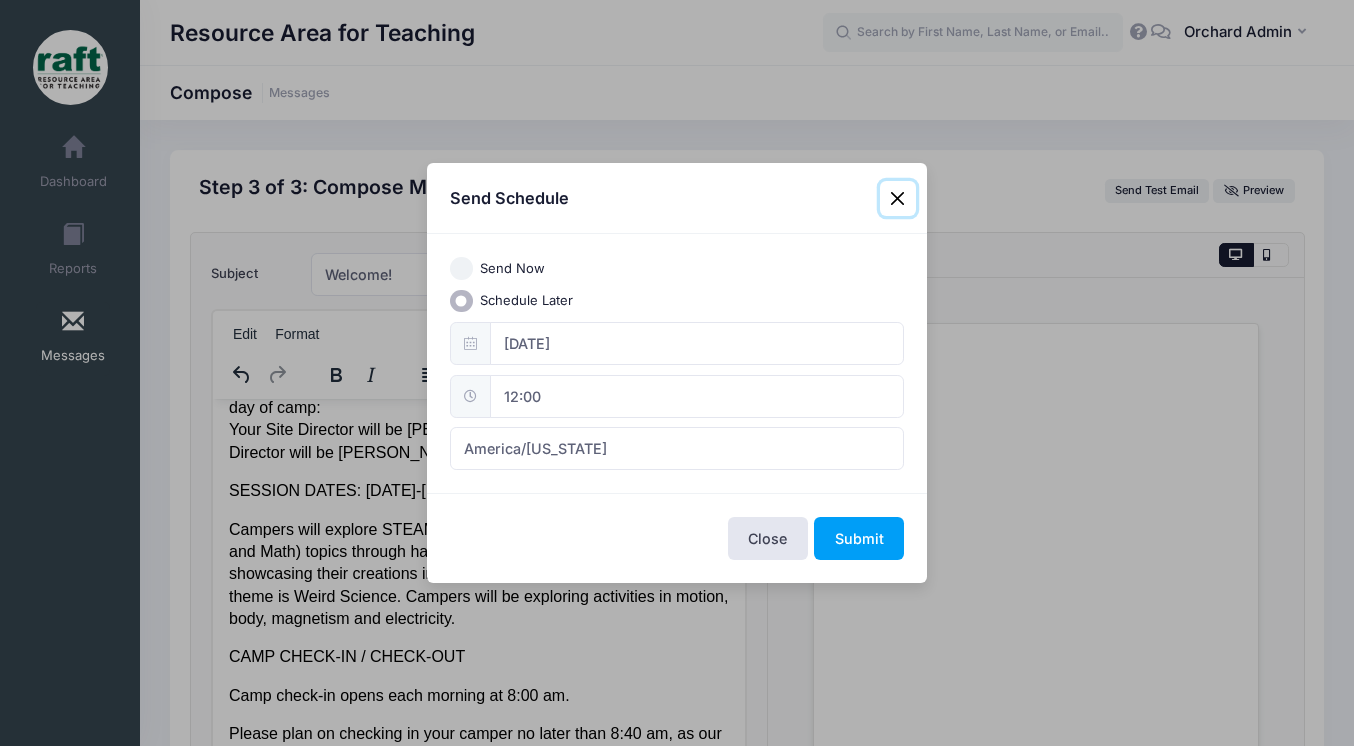 click on "12:00" at bounding box center (697, 396) 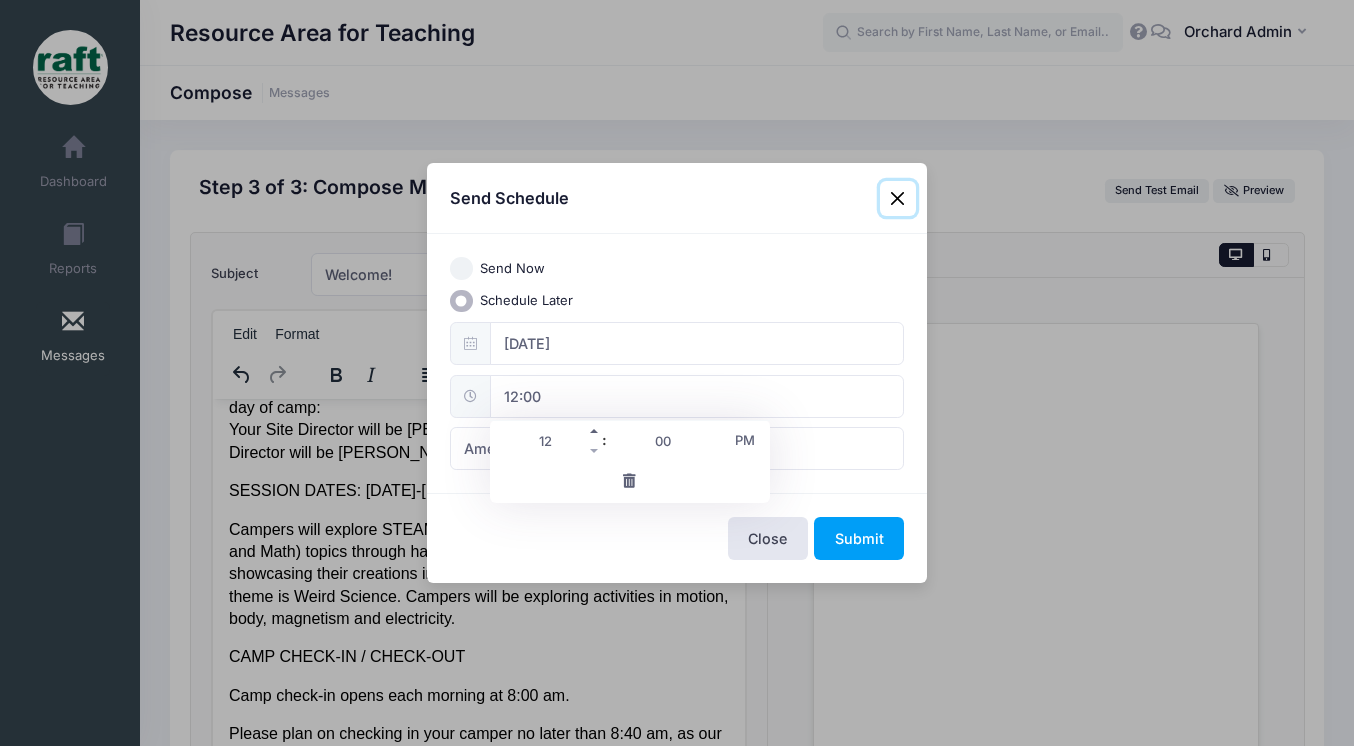 click at bounding box center (595, 431) 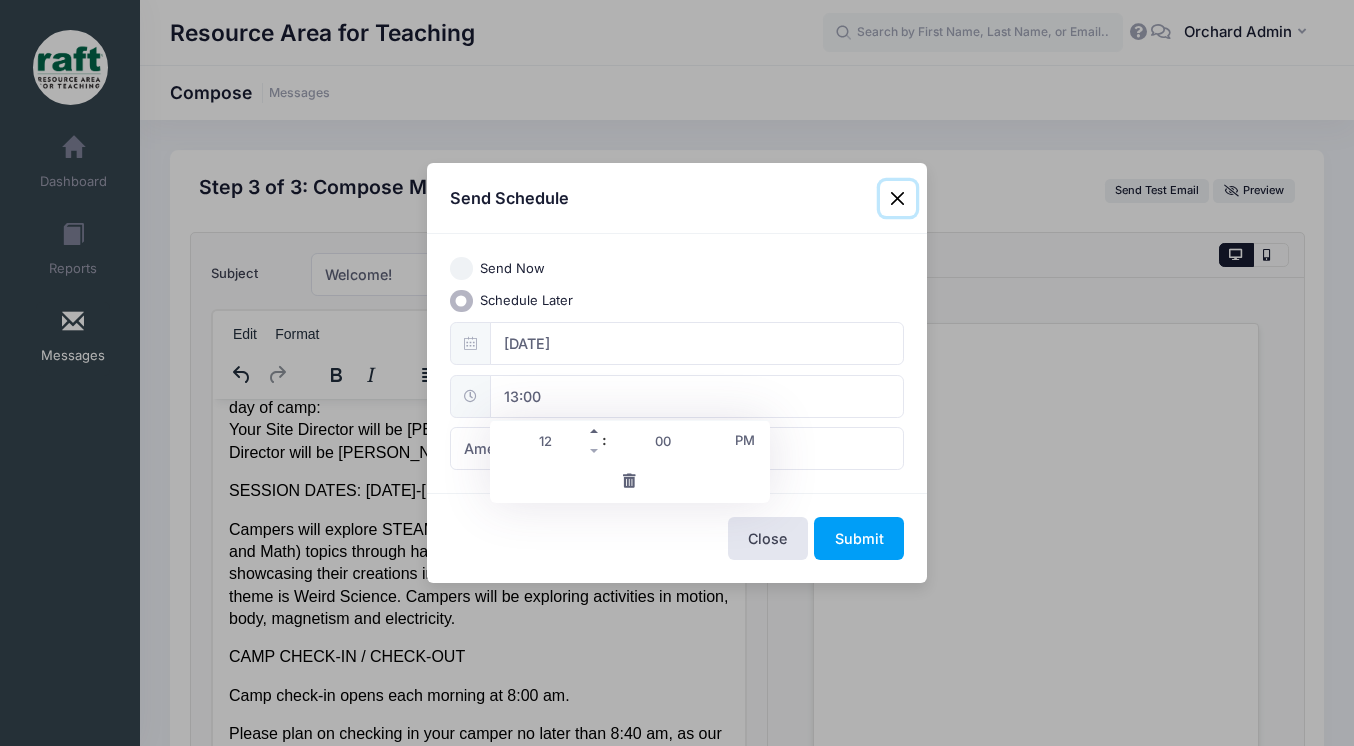 type on "01" 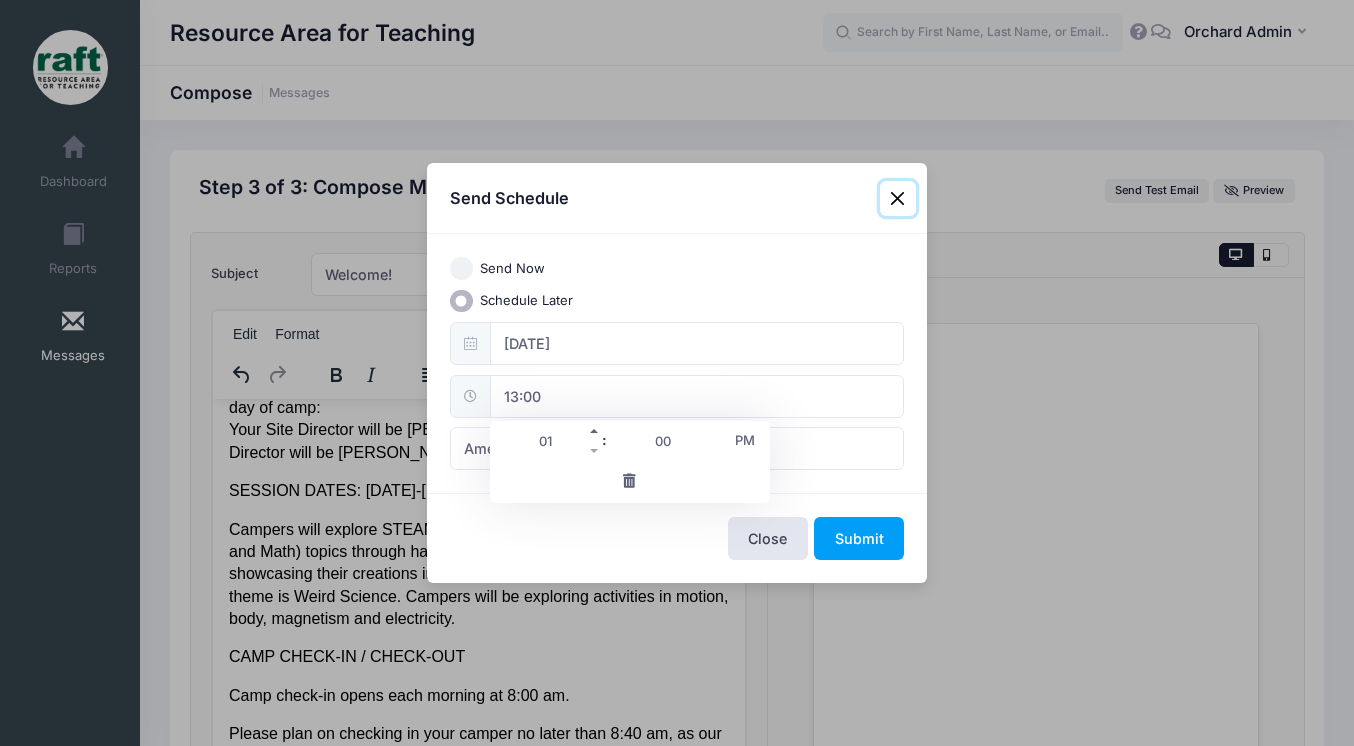 click at bounding box center (595, 431) 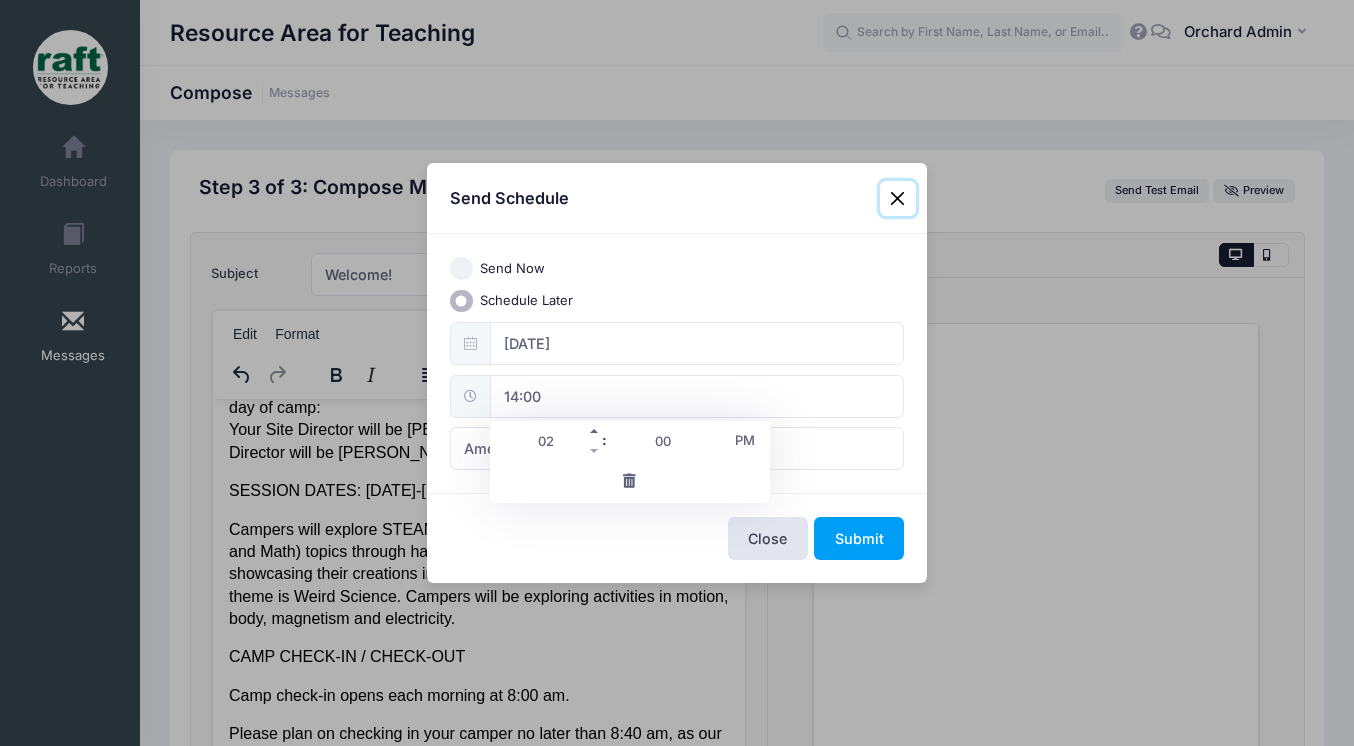click at bounding box center [595, 431] 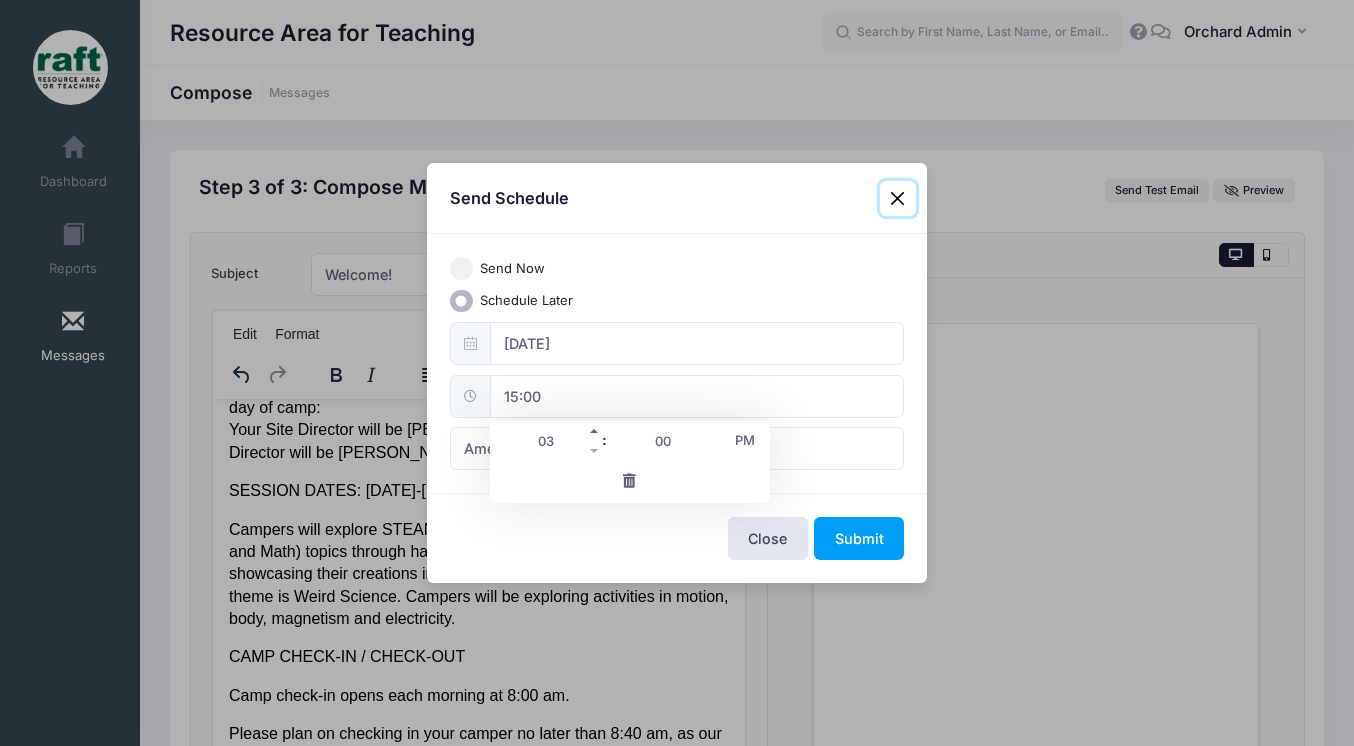 click at bounding box center [595, 431] 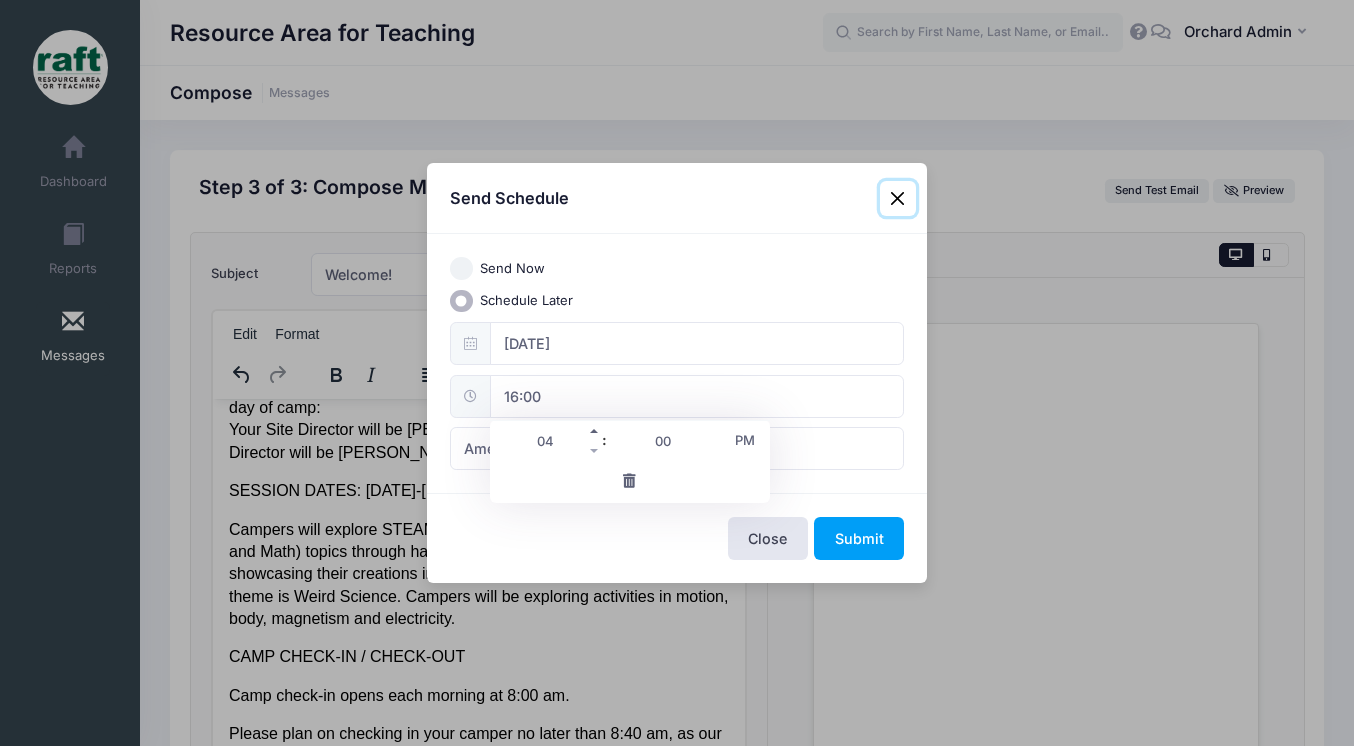 click at bounding box center [595, 431] 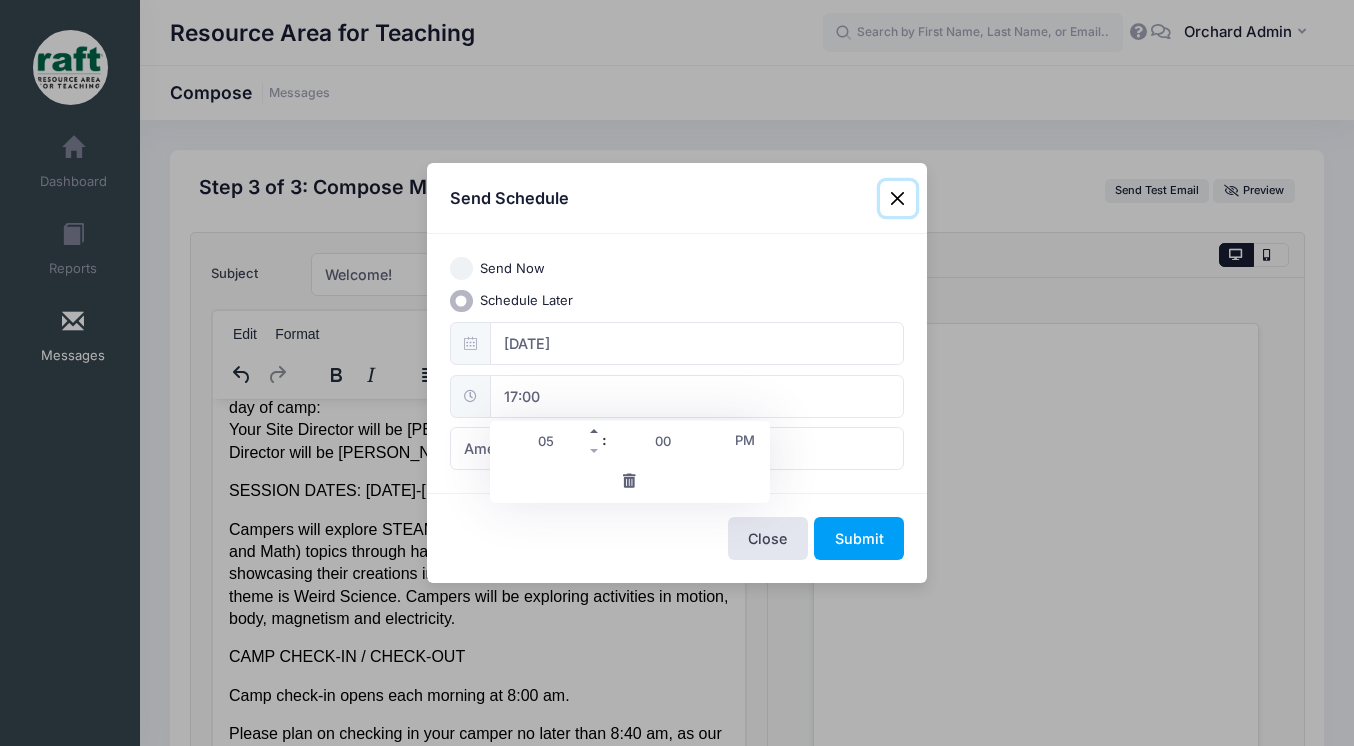 click at bounding box center [595, 431] 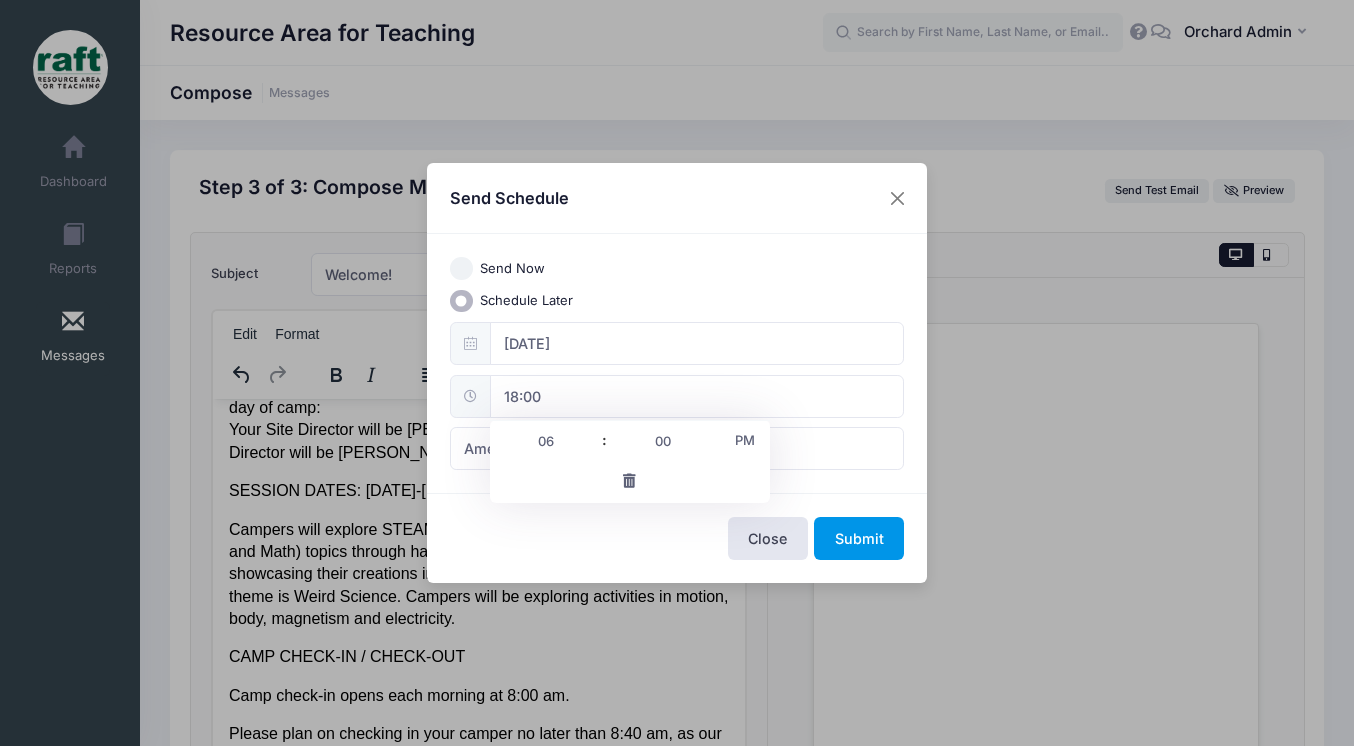 click on "Submit" at bounding box center (859, 538) 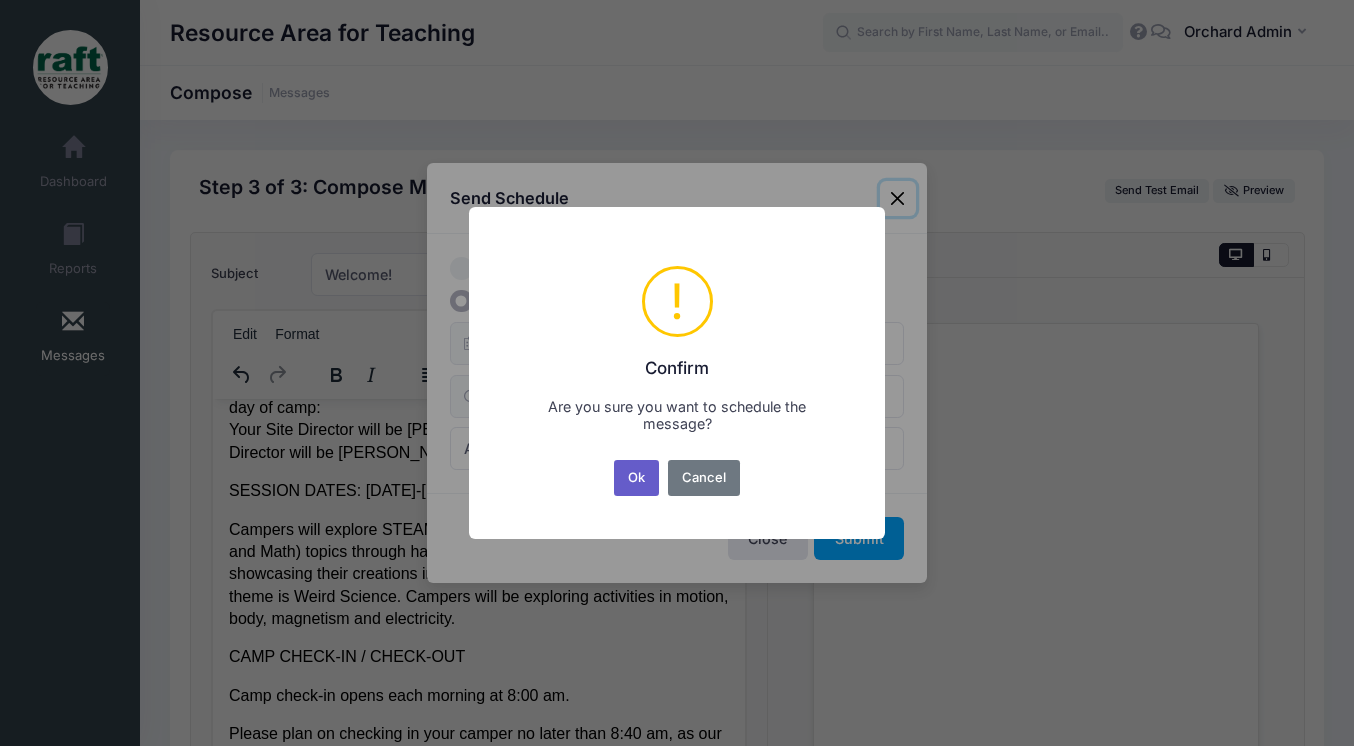 click on "Ok" at bounding box center [637, 478] 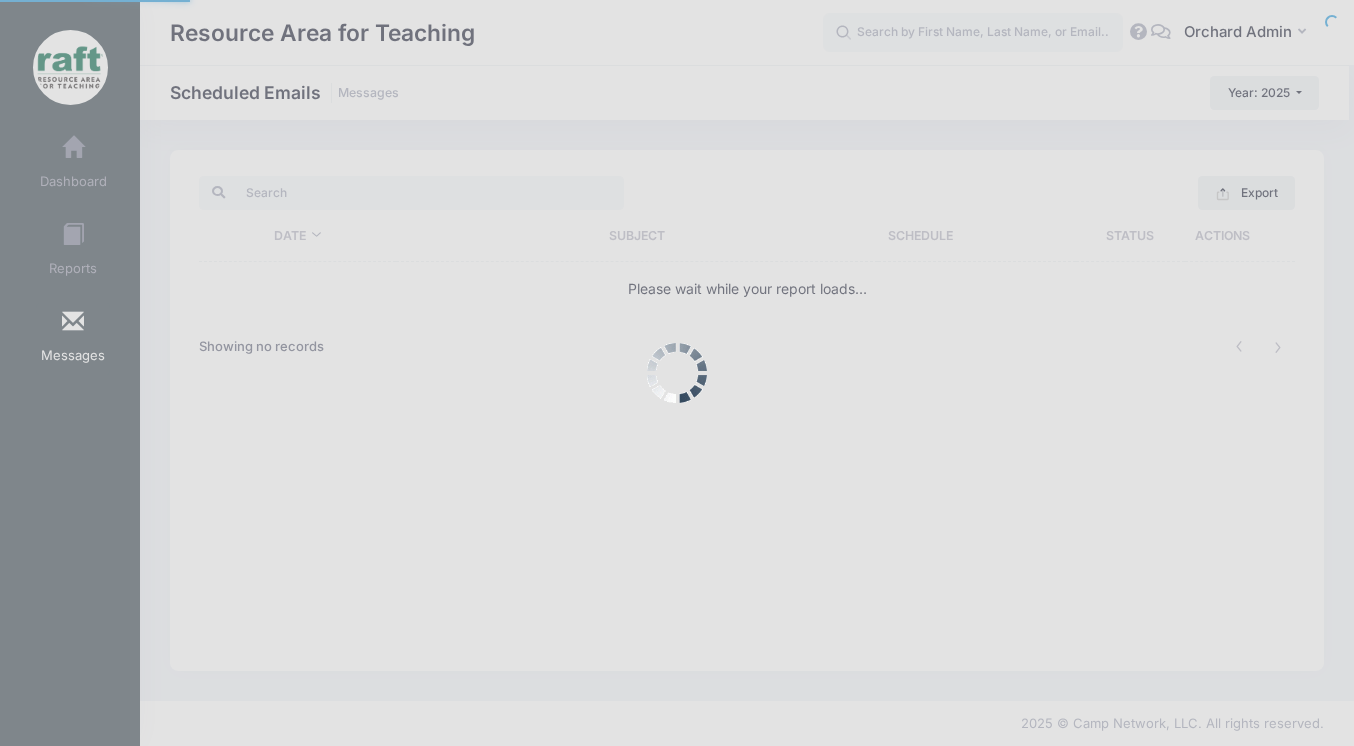 scroll, scrollTop: 0, scrollLeft: 0, axis: both 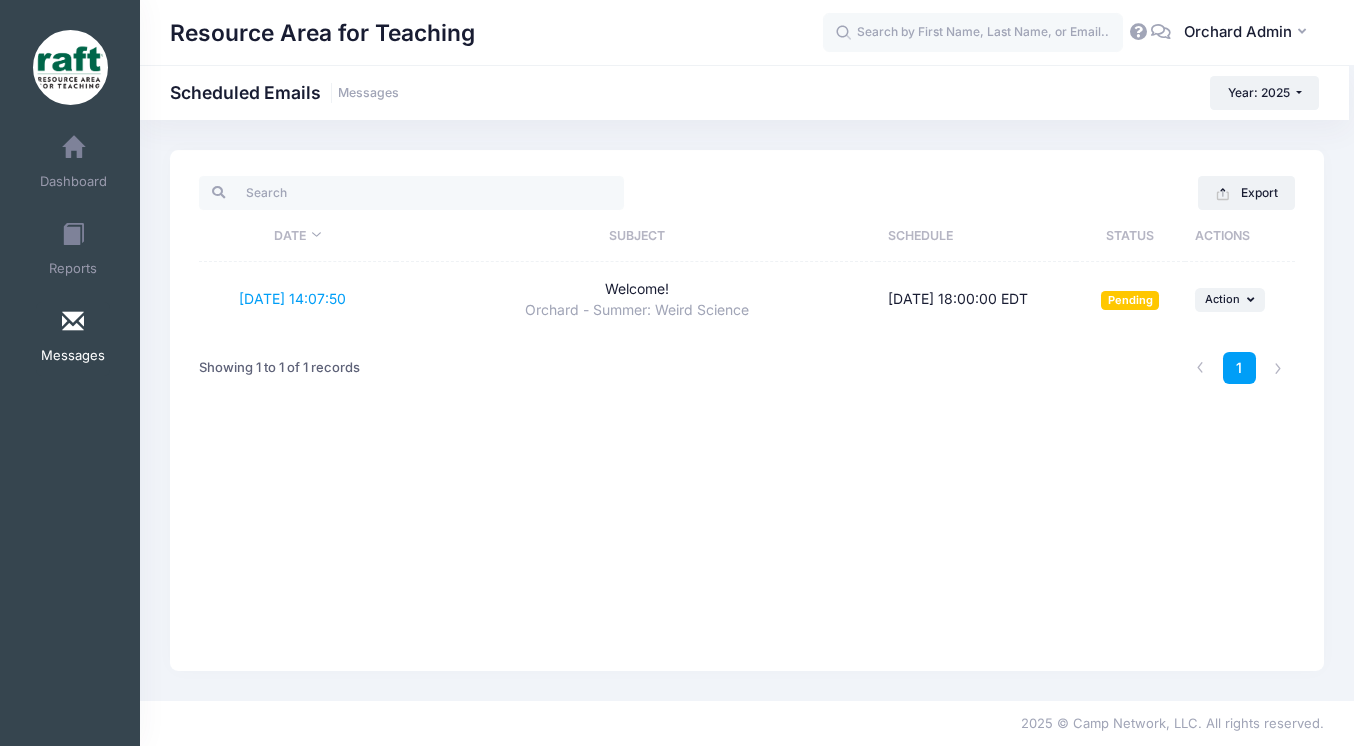 click at bounding box center (73, 322) 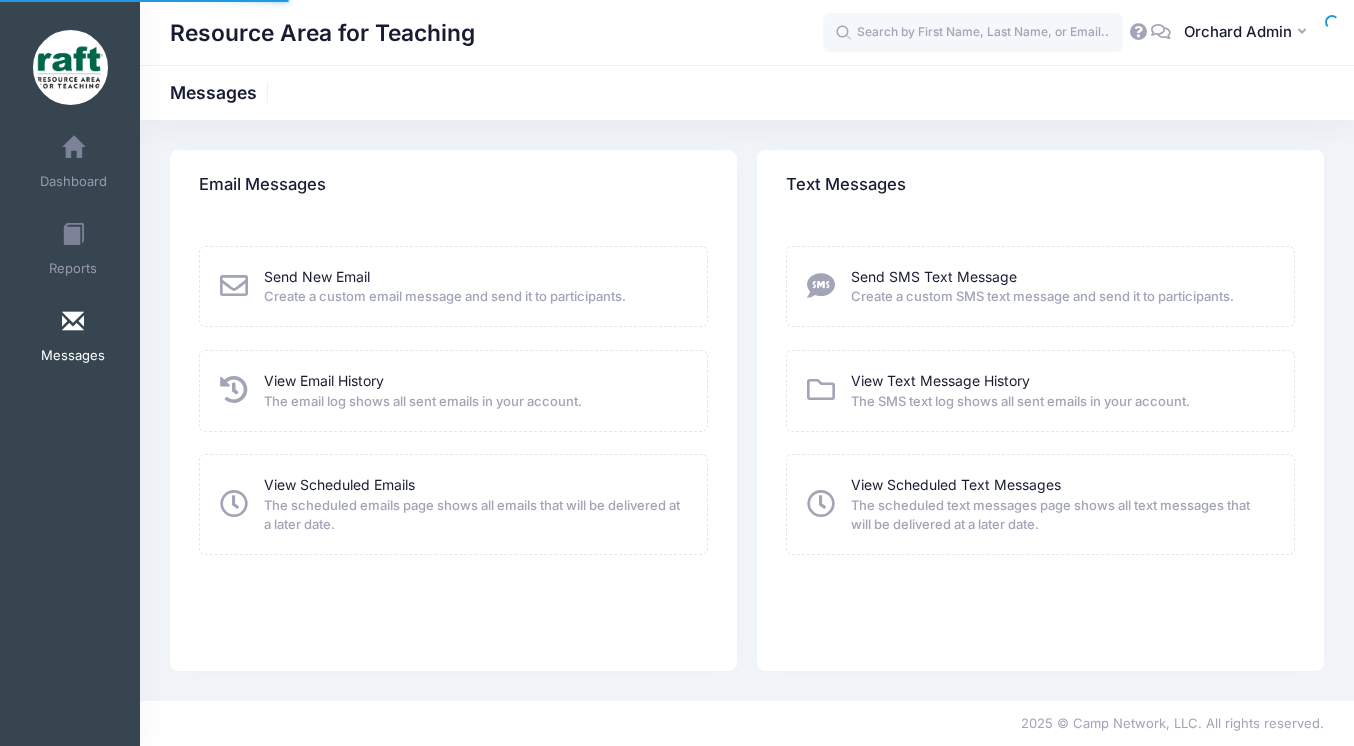 scroll, scrollTop: 0, scrollLeft: 0, axis: both 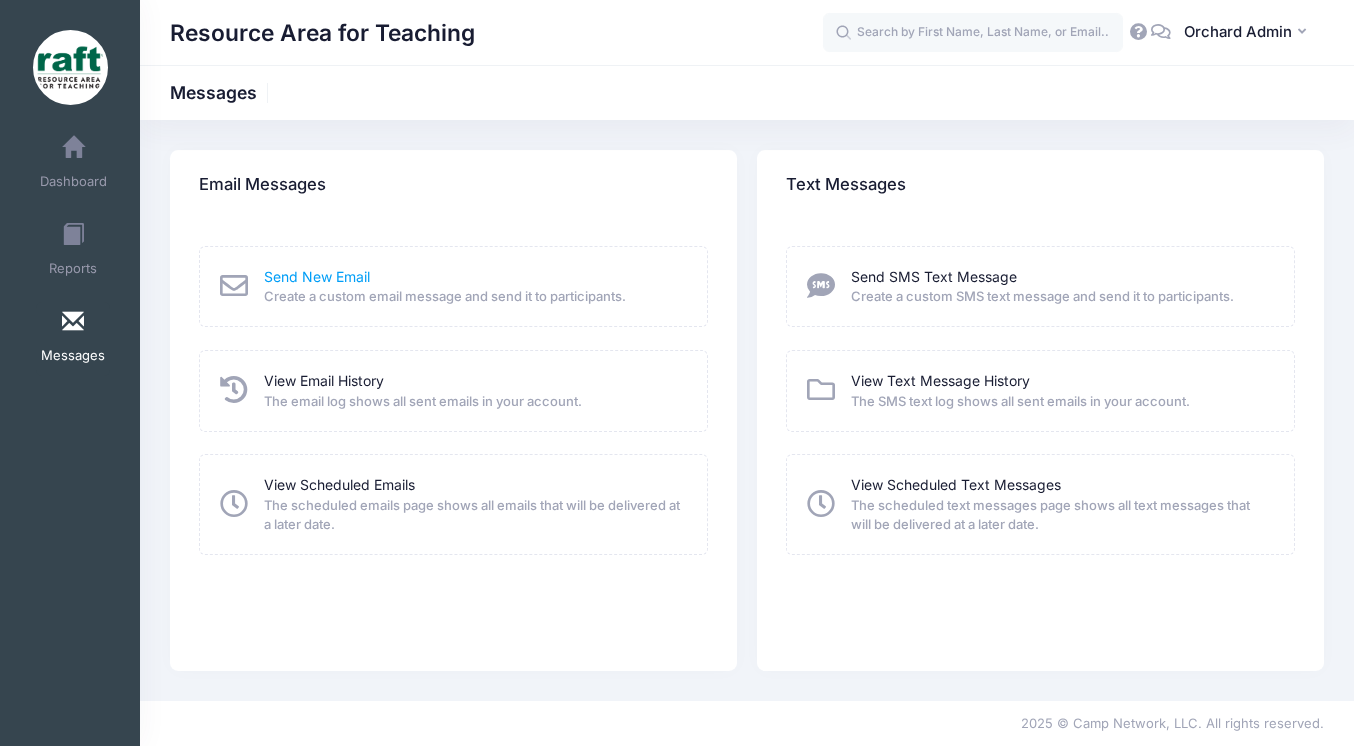 click on "Send New Email" at bounding box center (317, 276) 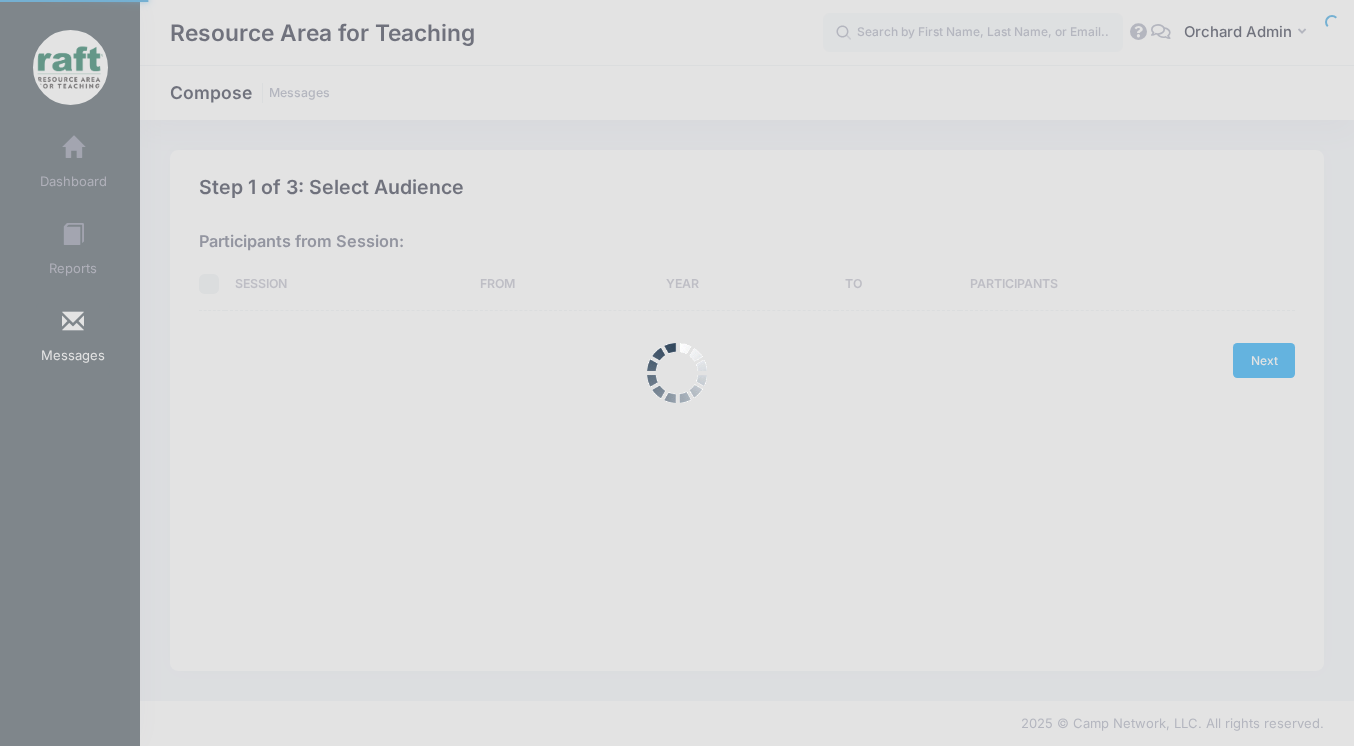 scroll, scrollTop: 0, scrollLeft: 0, axis: both 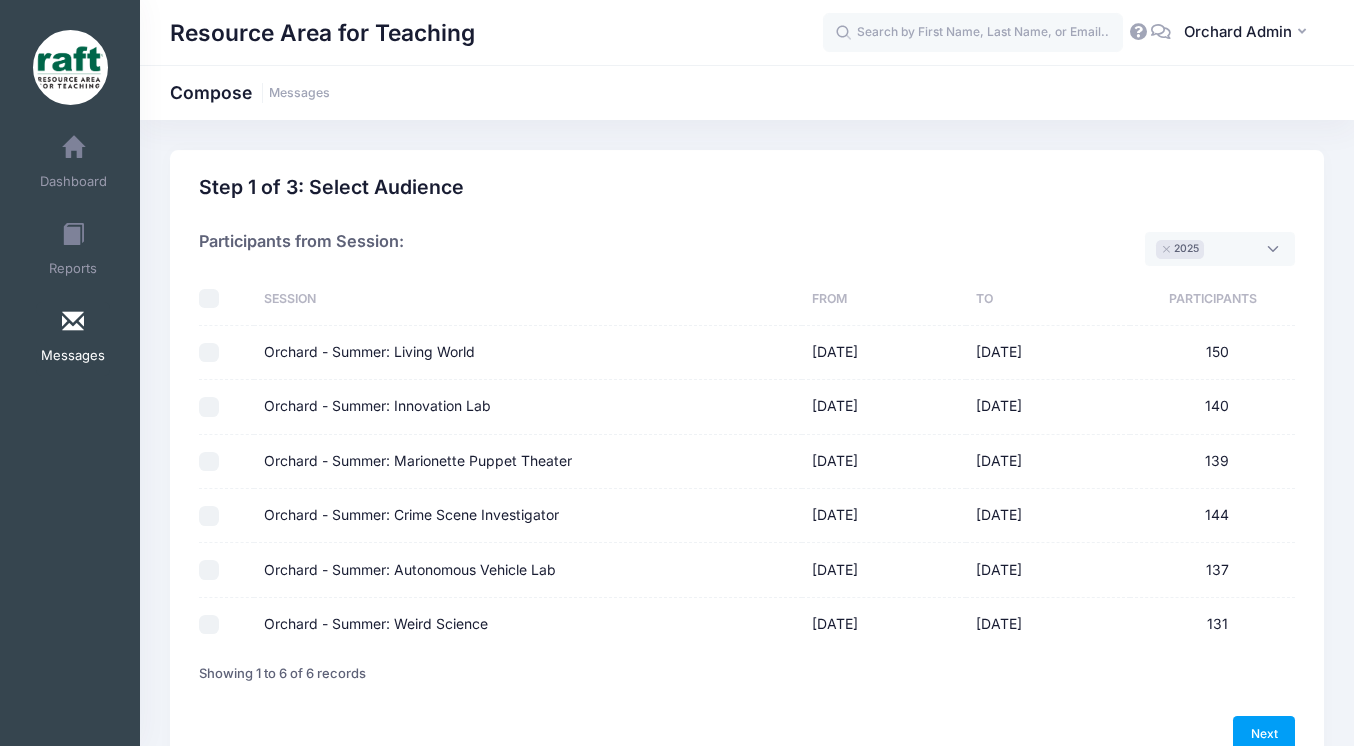 click on "Orchard - Summer: Autonomous Vehicle Lab" at bounding box center [209, 570] 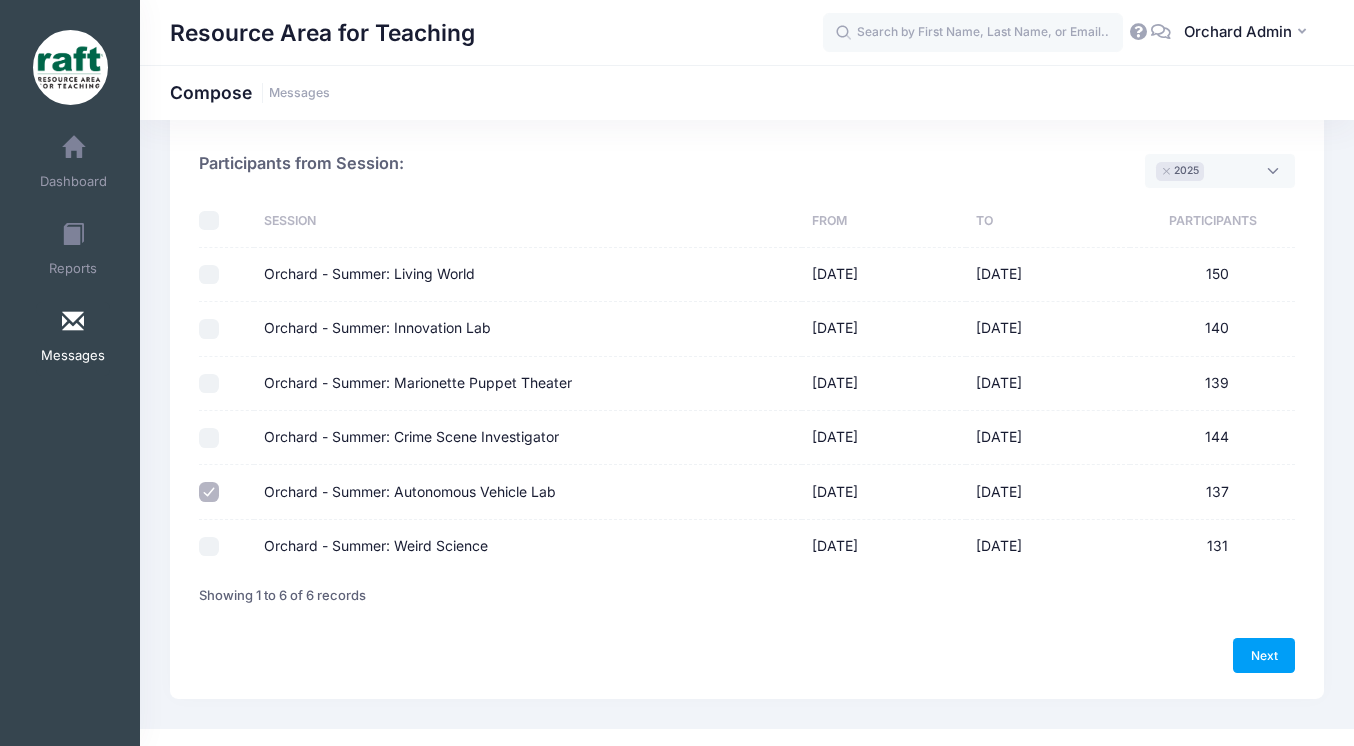 scroll, scrollTop: 106, scrollLeft: 0, axis: vertical 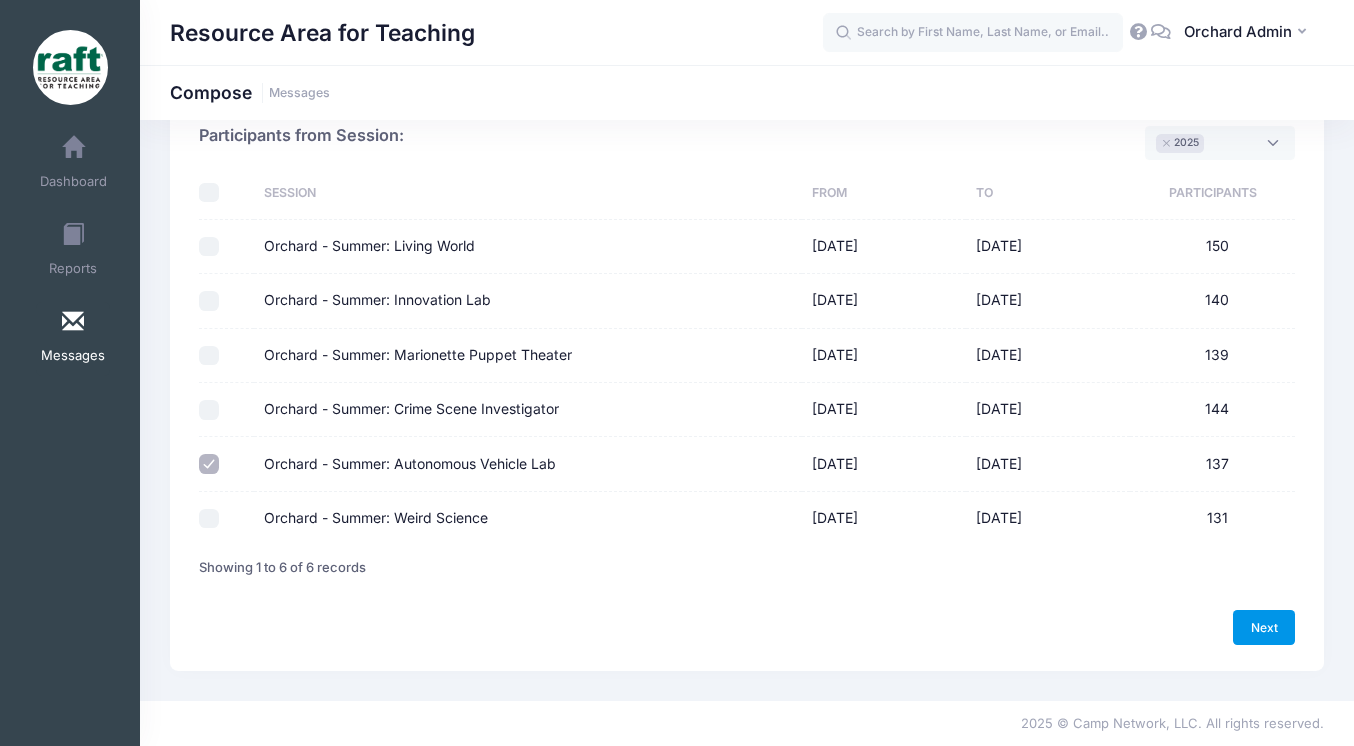 click on "Next" at bounding box center (1264, 627) 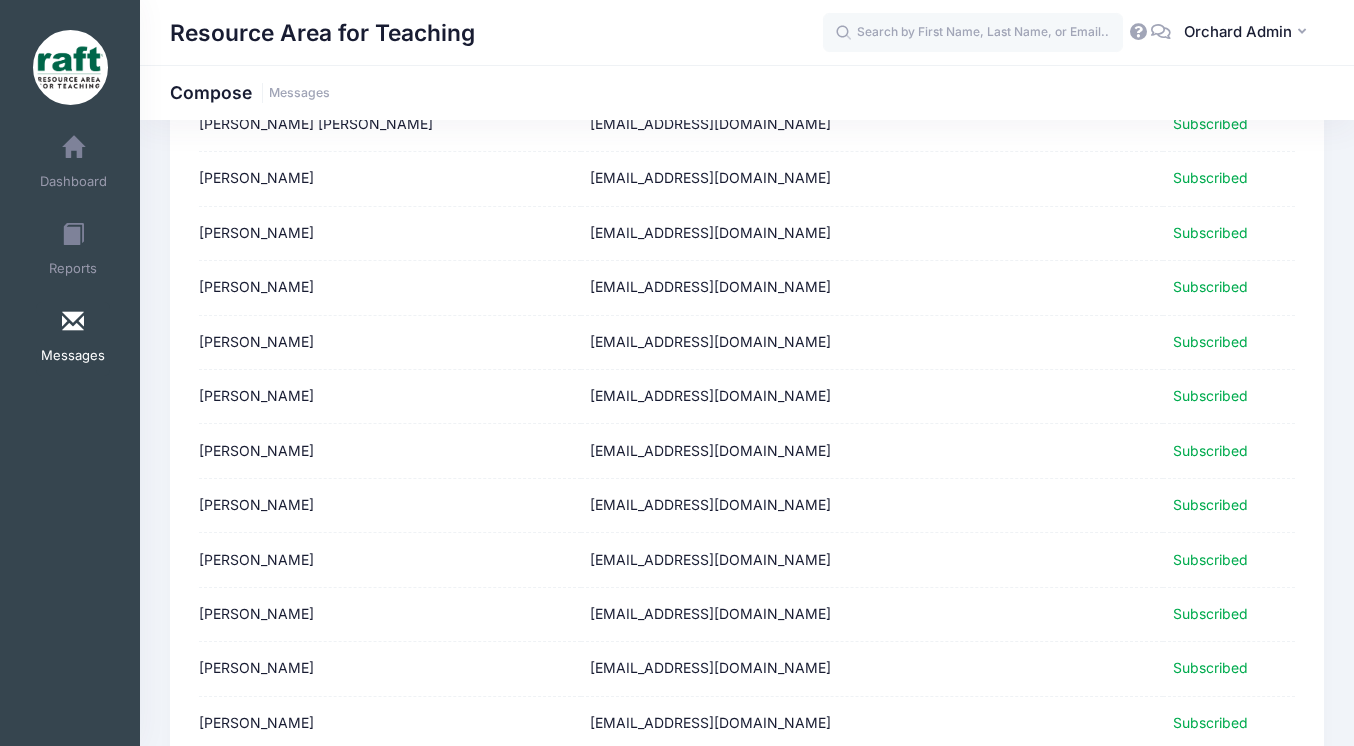scroll, scrollTop: 2492, scrollLeft: 0, axis: vertical 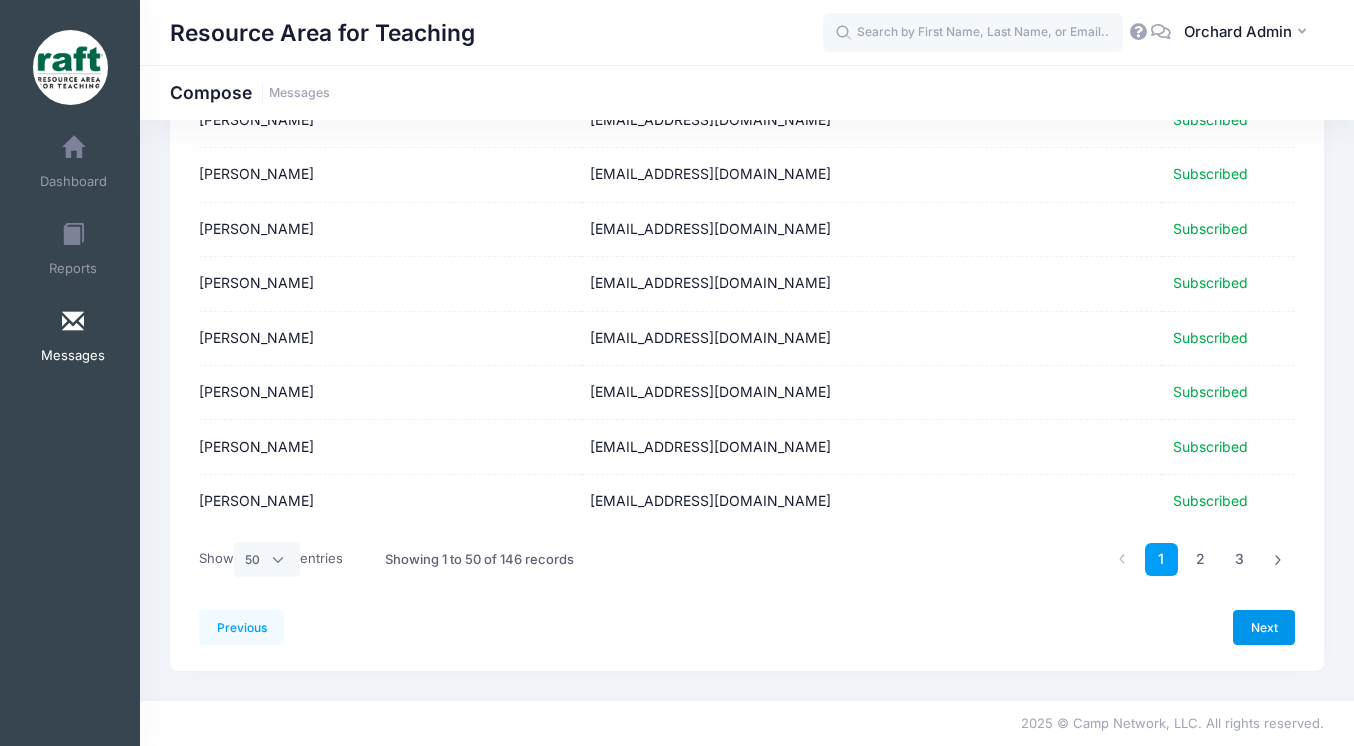 click on "Next" at bounding box center [1264, 627] 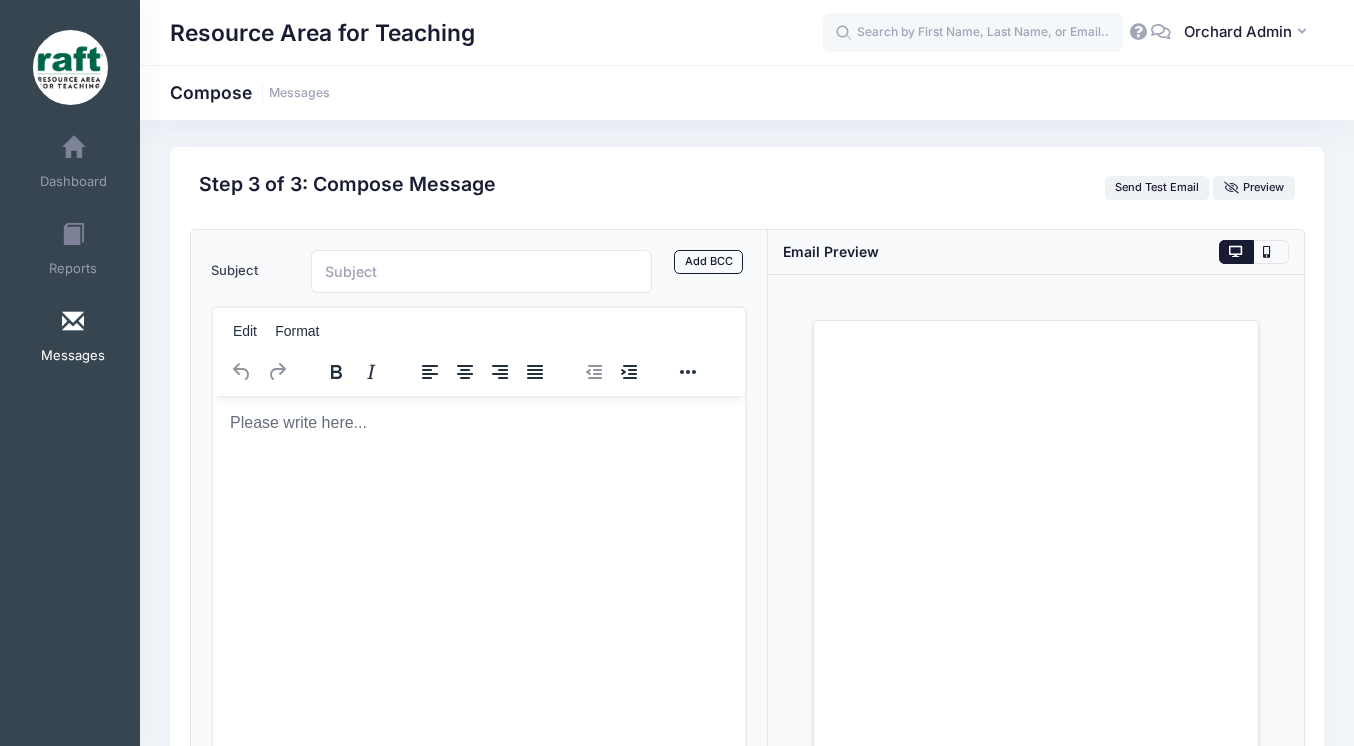 scroll, scrollTop: 0, scrollLeft: 0, axis: both 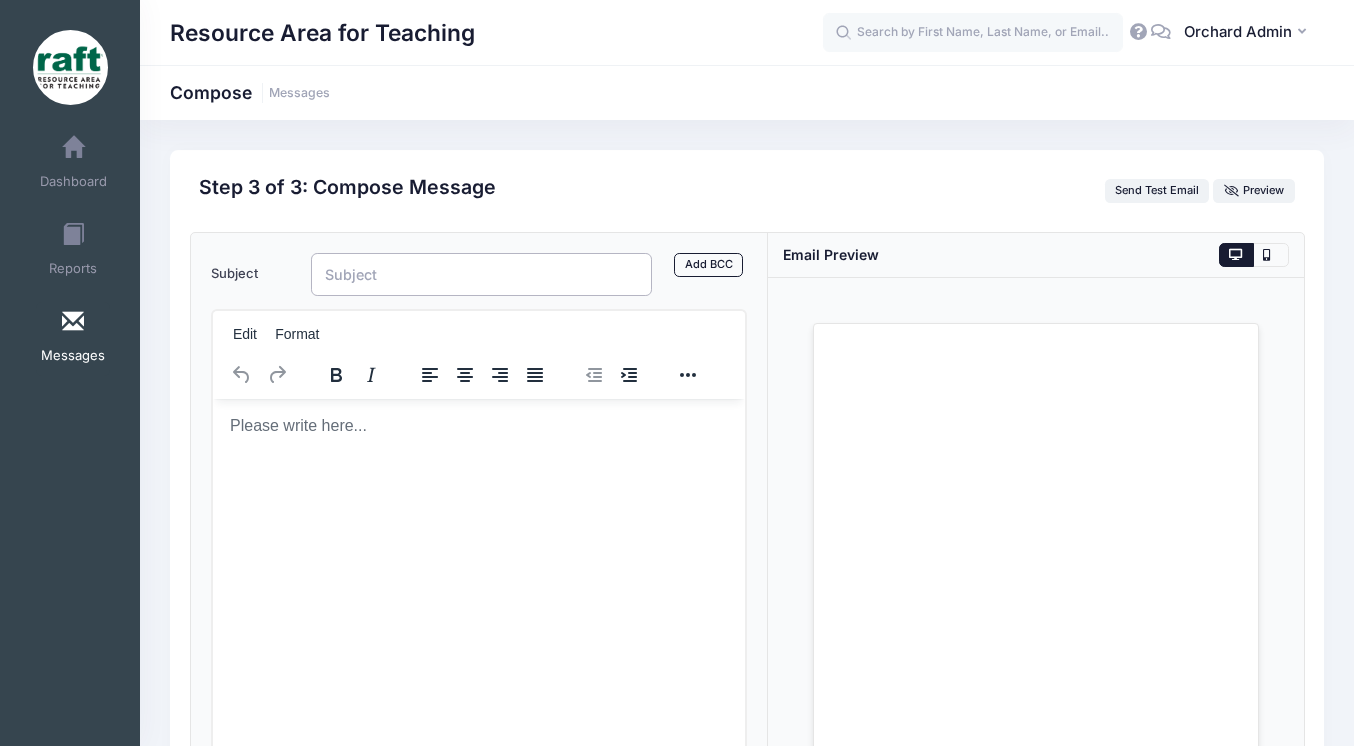click on "Subject" at bounding box center (481, 274) 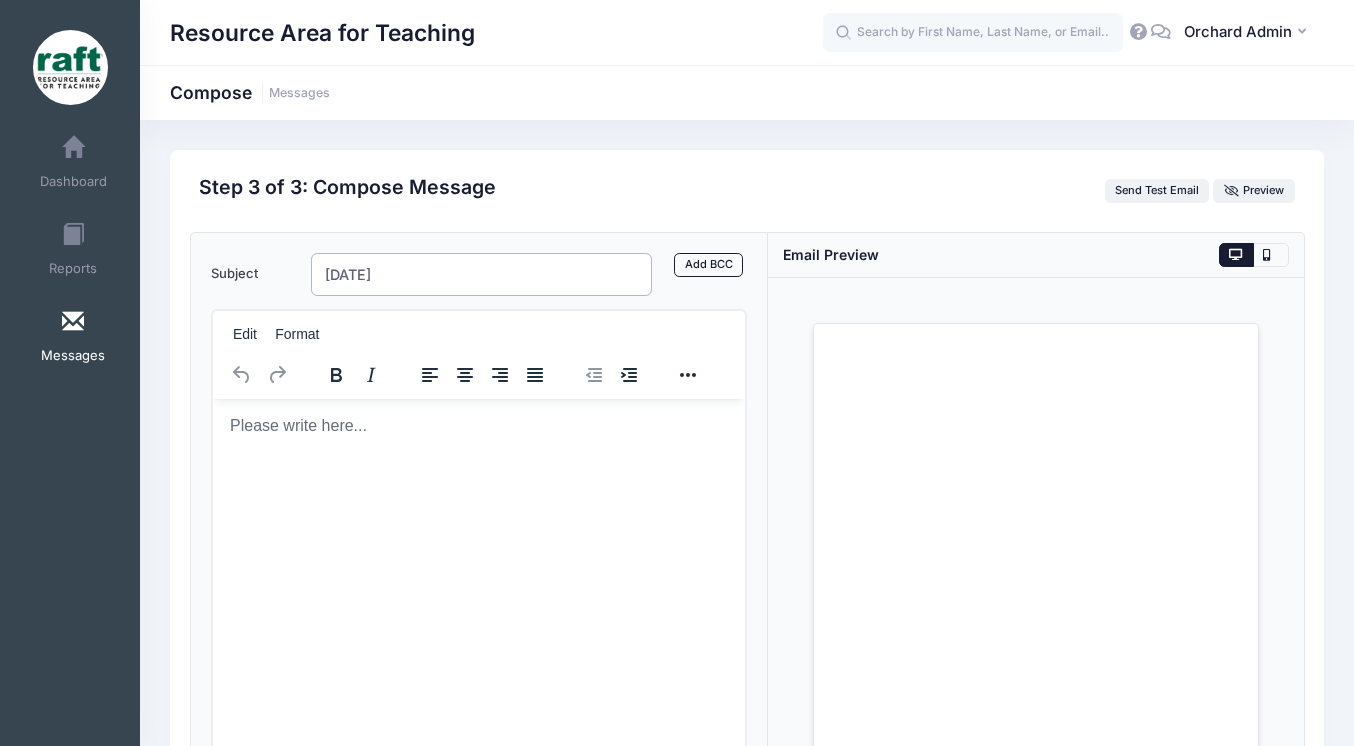type on "[DATE]" 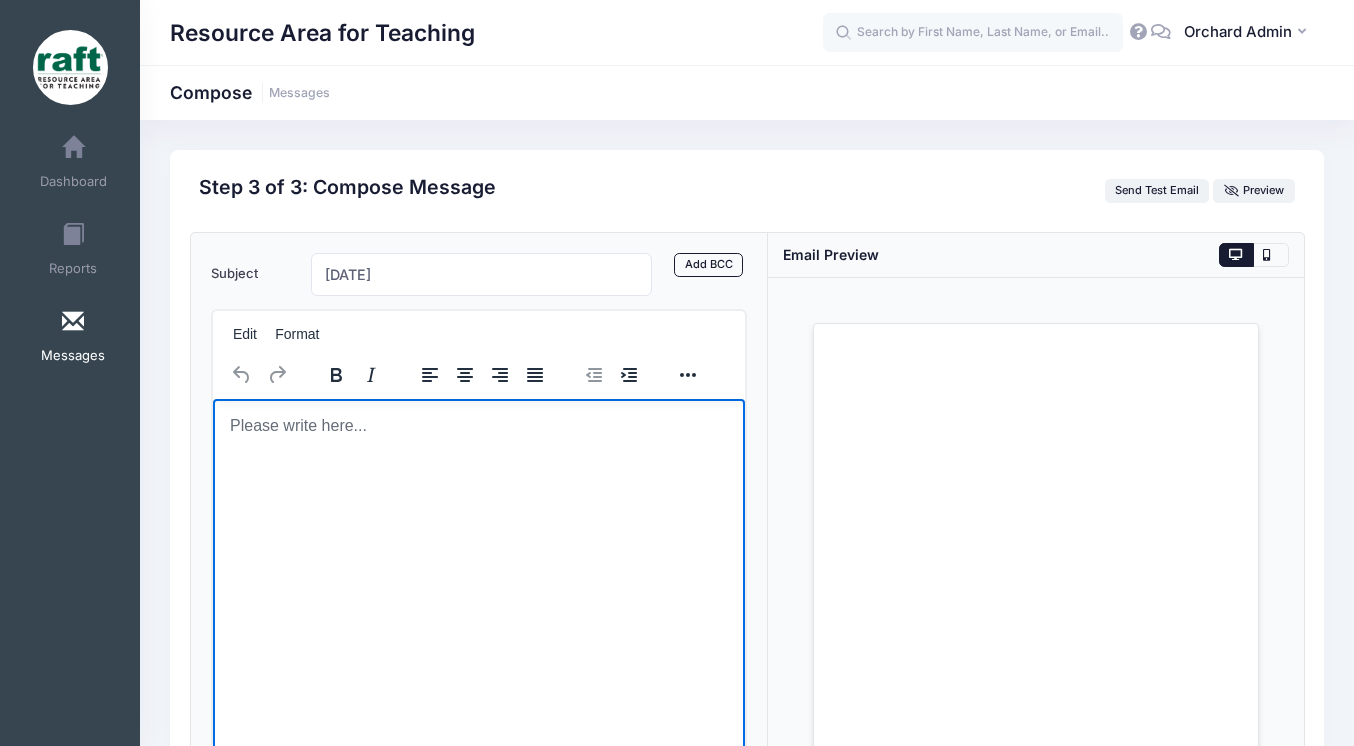 click at bounding box center (478, 425) 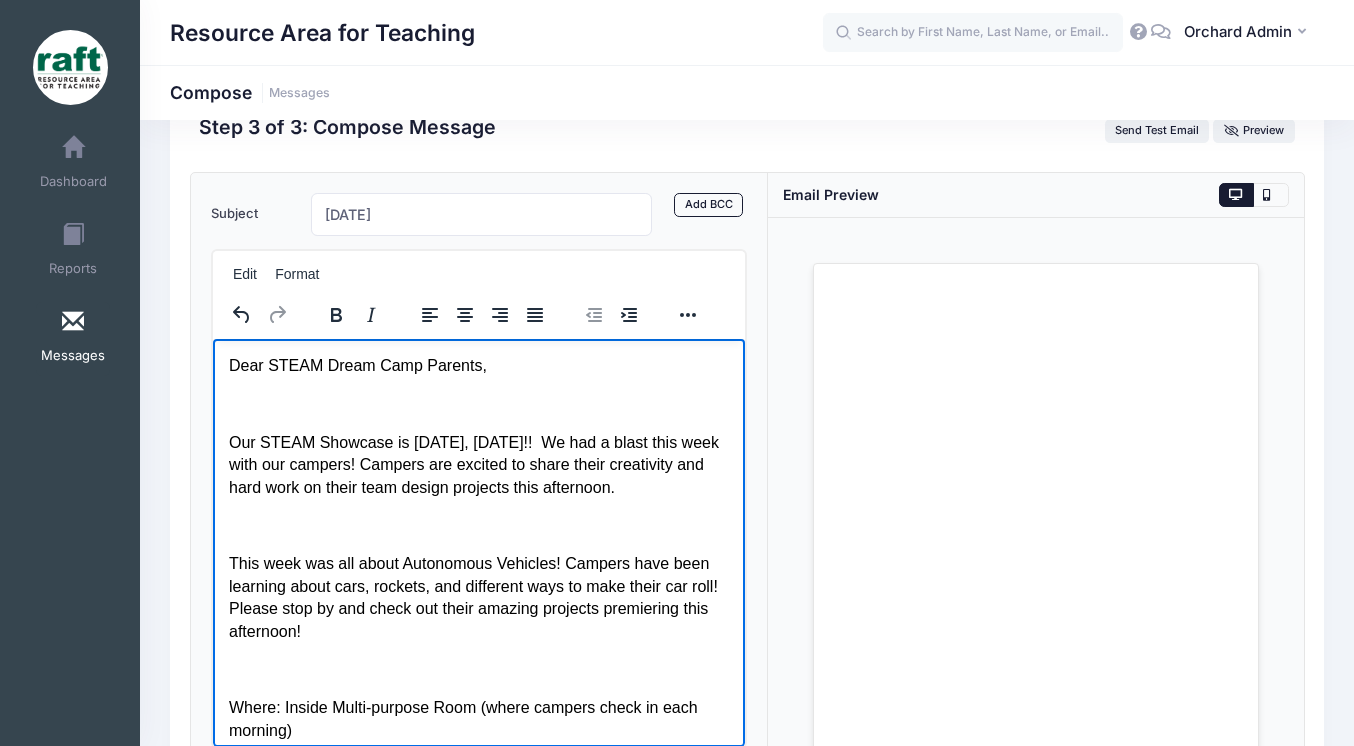 scroll, scrollTop: 304, scrollLeft: 0, axis: vertical 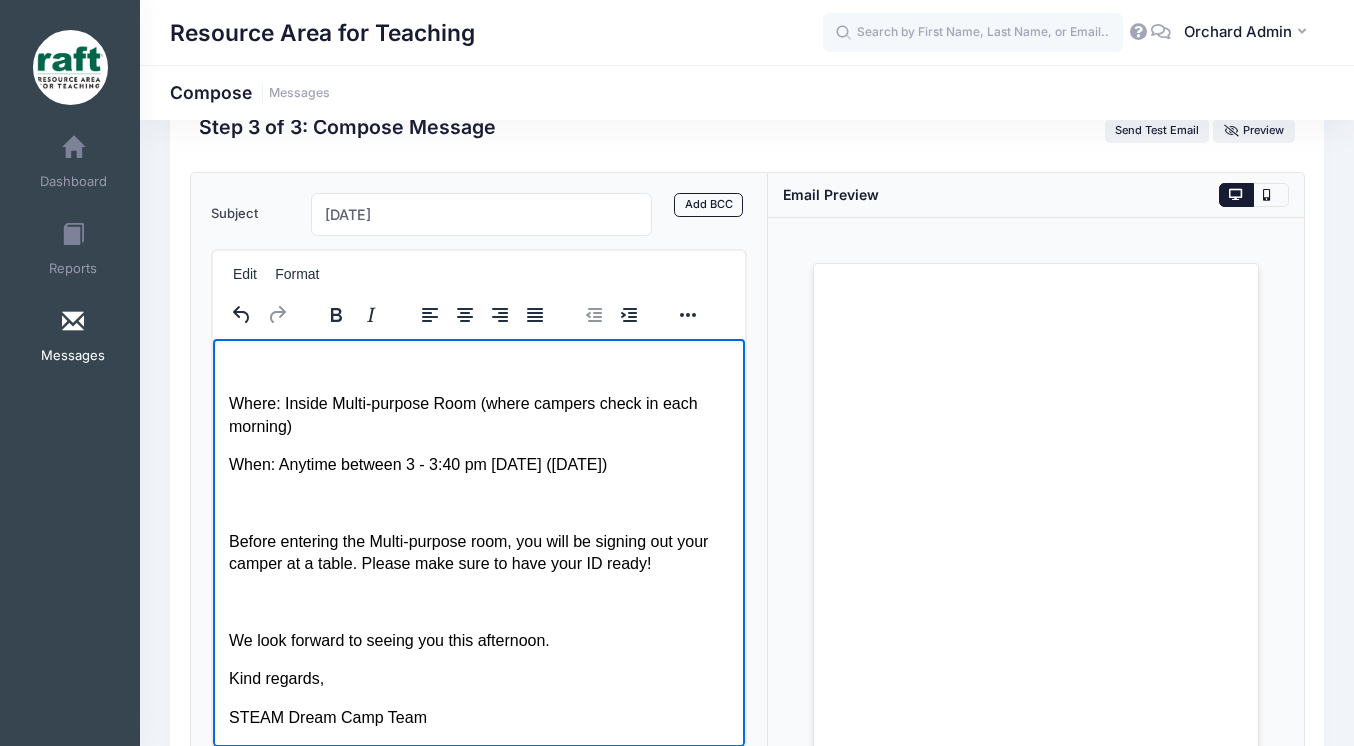 click on "Dear STEAM Dream Camp Parents,  Our STEAM Showcase is [DATE], [DATE]!!  We had a blast this week with our campers! Campers are excited to share their creativity and hard work on their team design projects this afternoon. This week was all about Autonomous Vehicles! Campers have been learning about cars, rockets, and different ways to make their car roll!  Please stop by and check out their amazing projects premiering this afternoon!  Where: Inside Multi-purpose Room (where campers check in each morning) When: Anytime between 3 - 3:40 pm [DATE] ([DATE]) Before entering the Multi-purpose room, you will be signing out your camper at a table. Please make sure to have your ID ready! We look forward to seeing you this afternoon. Kind regards, STEAM Dream Camp Team" at bounding box center [478, 408] 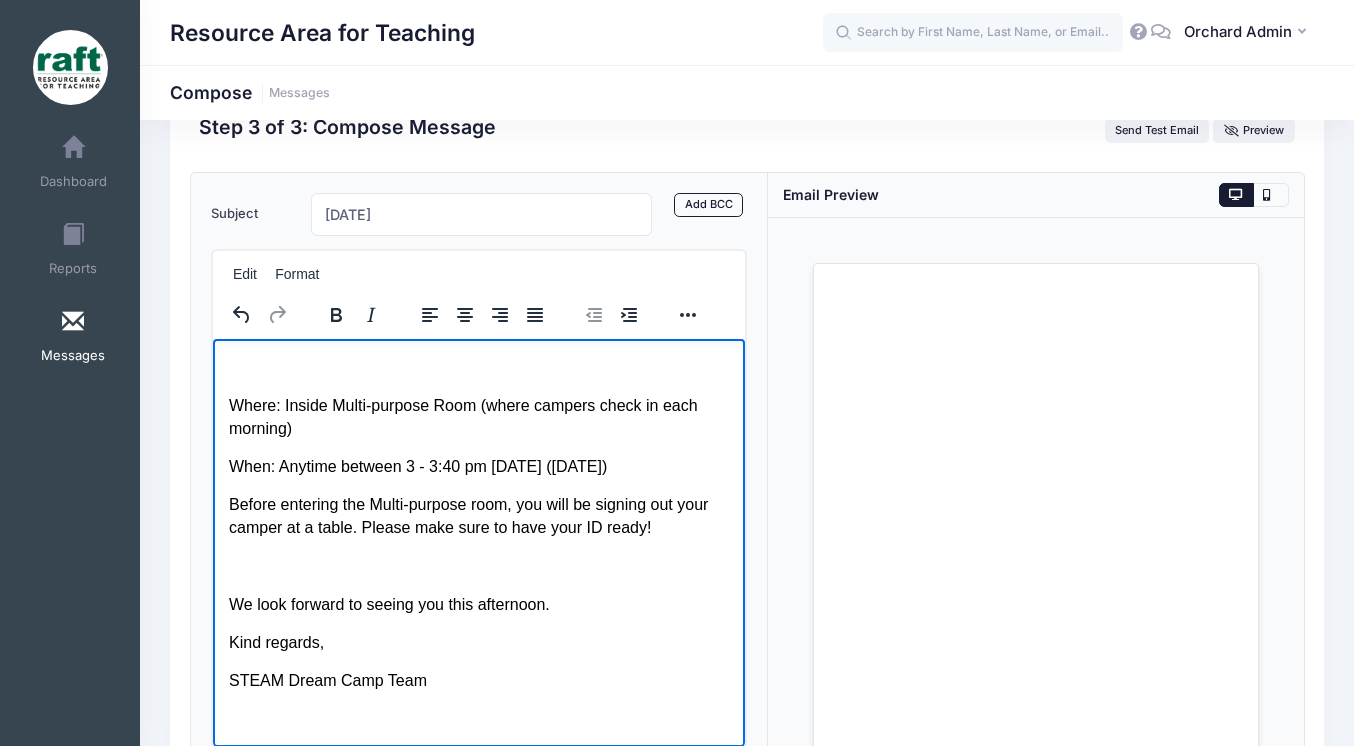 scroll, scrollTop: 302, scrollLeft: 0, axis: vertical 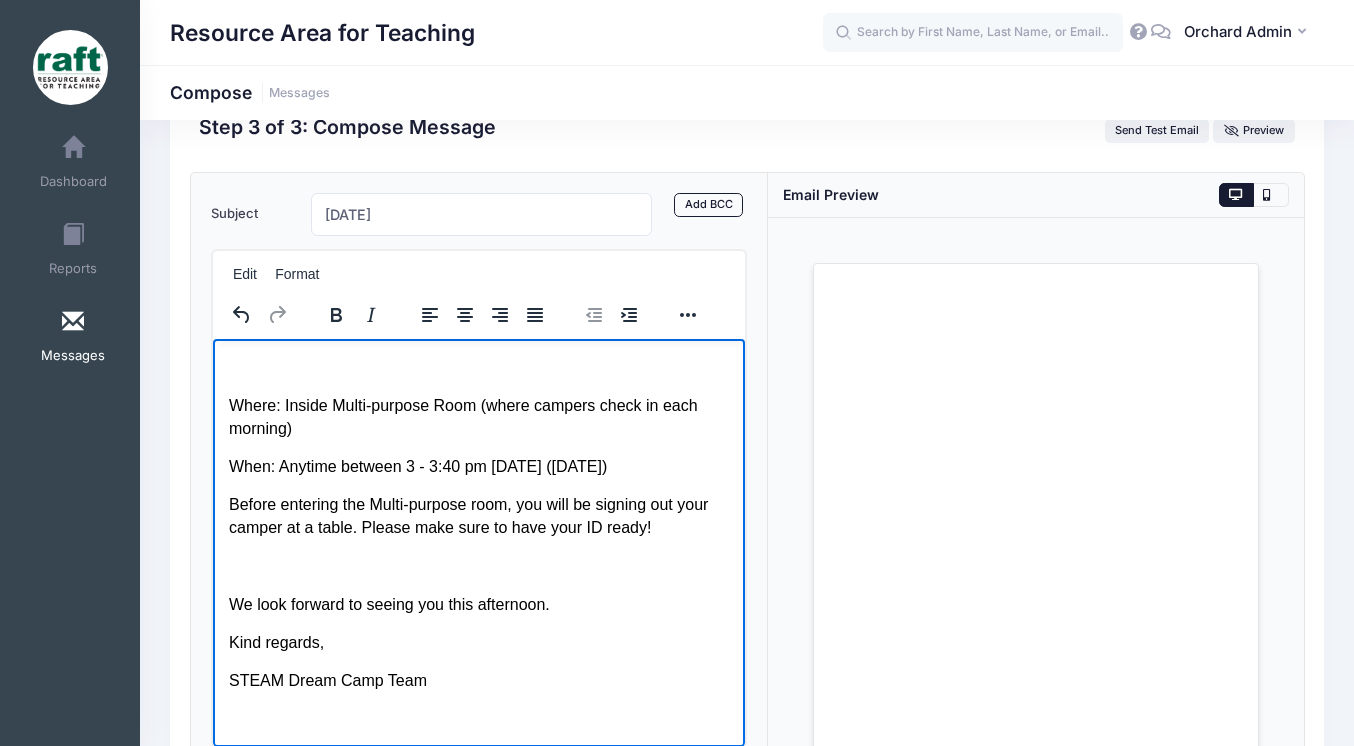 click at bounding box center [478, 565] 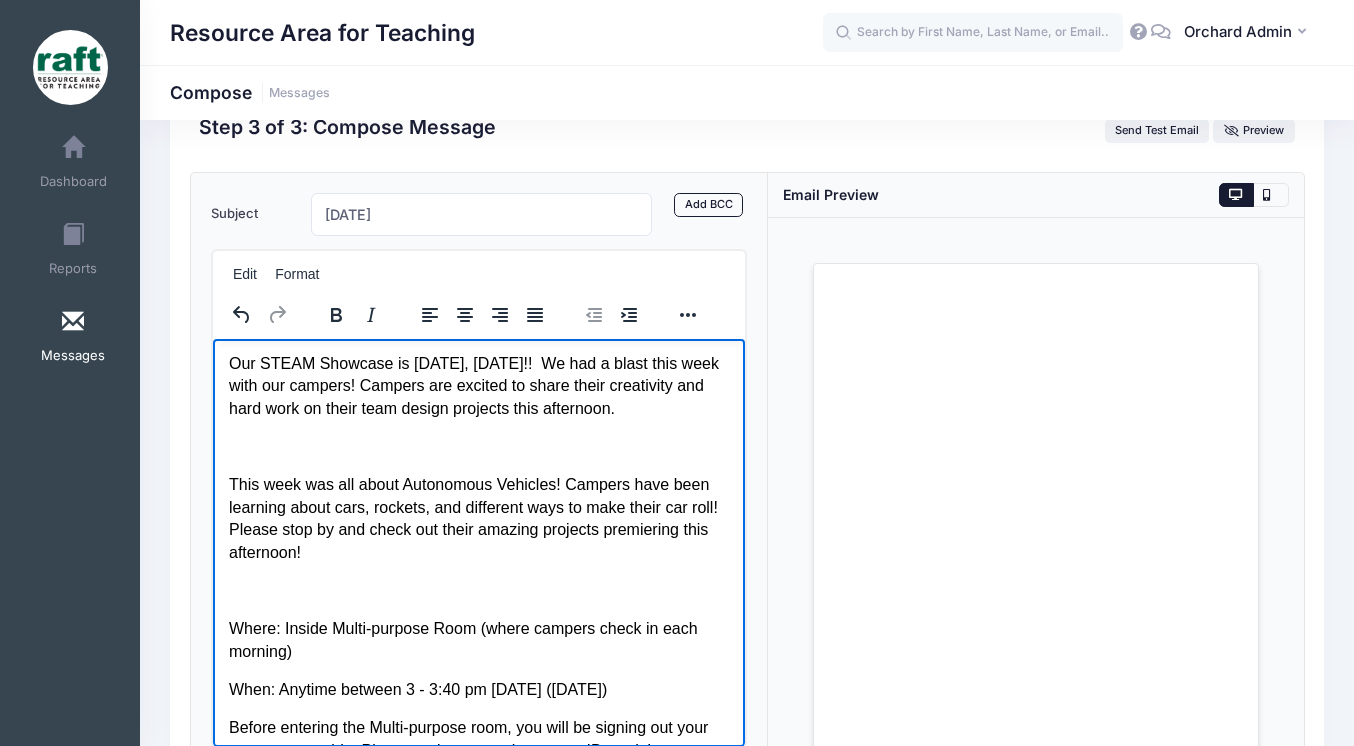 scroll, scrollTop: 64, scrollLeft: 0, axis: vertical 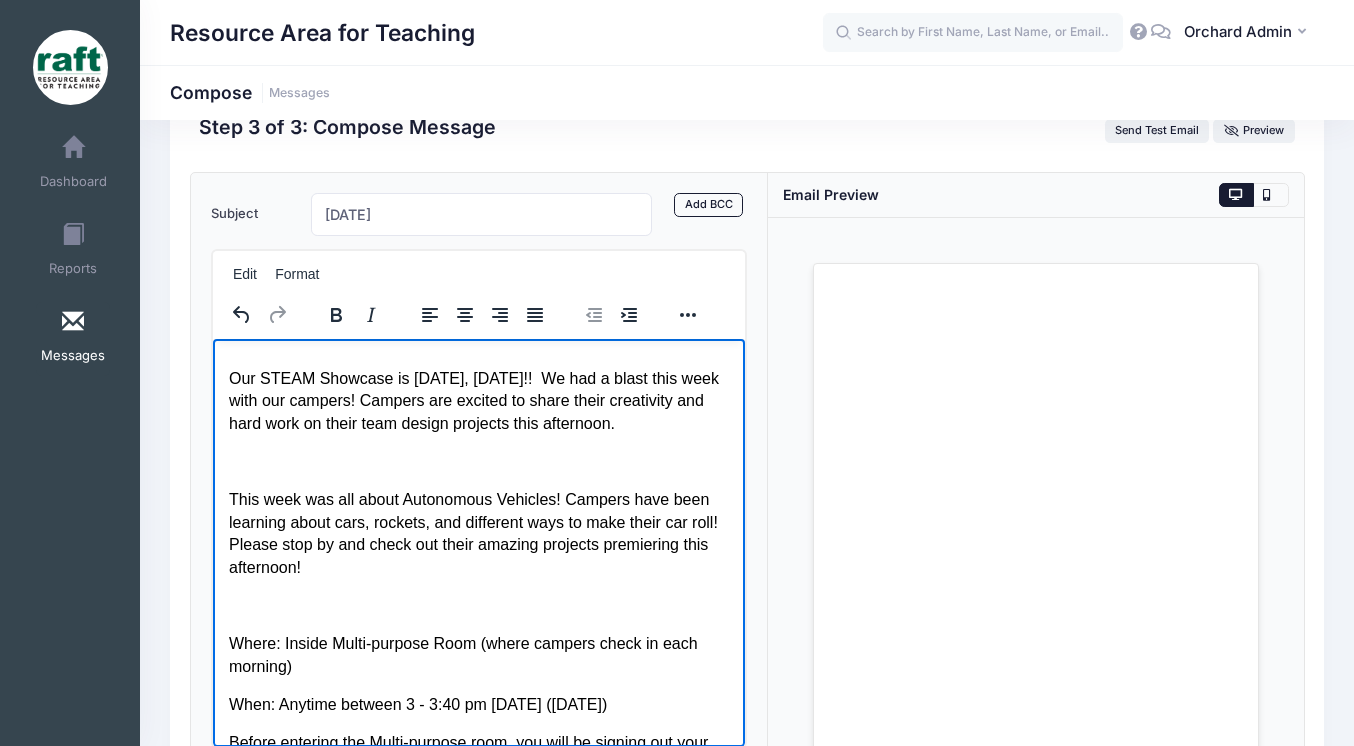 click at bounding box center (478, 605) 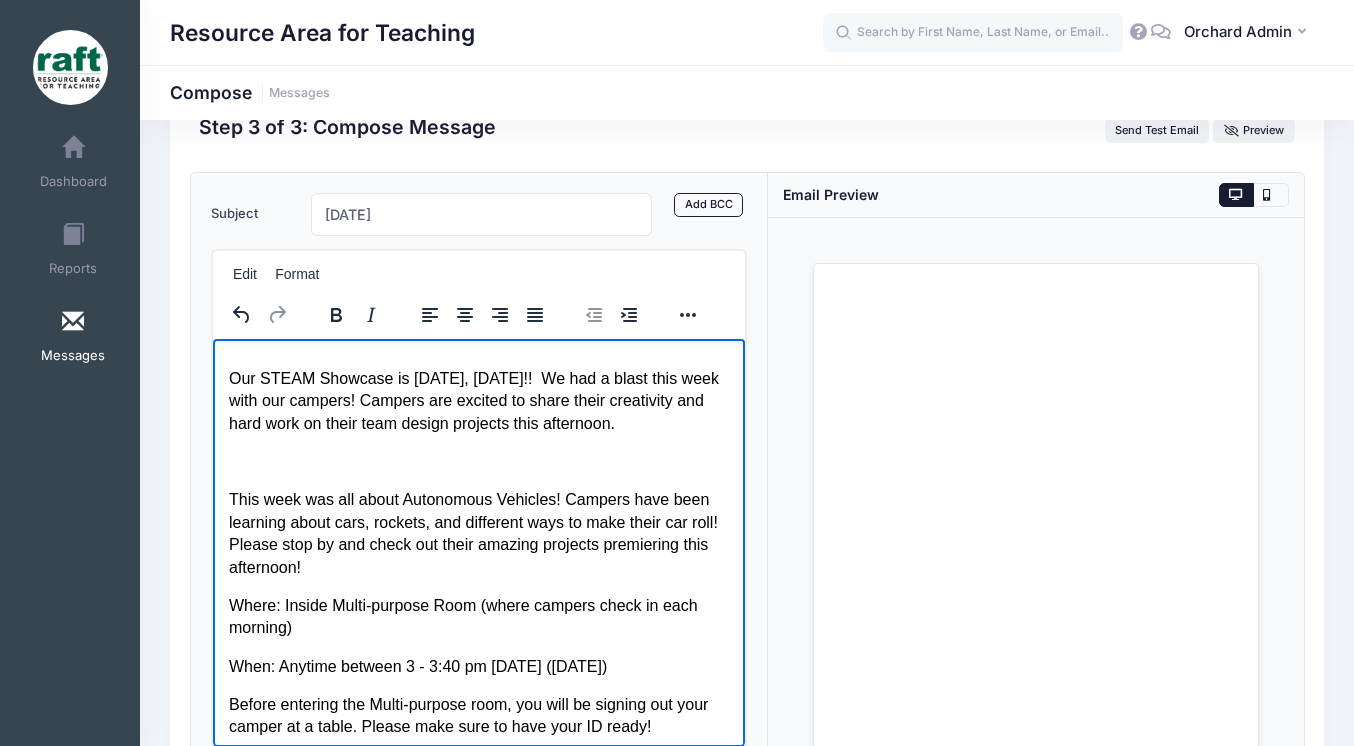 click at bounding box center [478, 461] 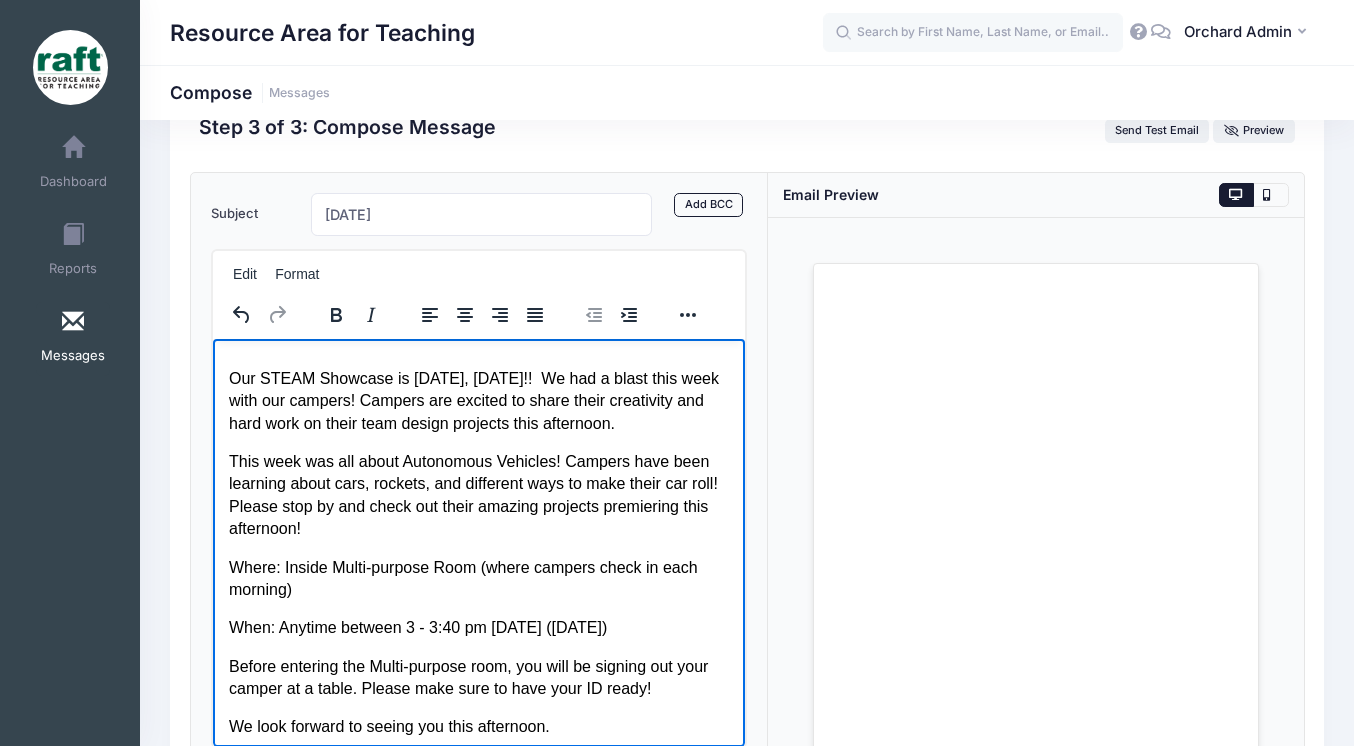 scroll, scrollTop: 0, scrollLeft: 0, axis: both 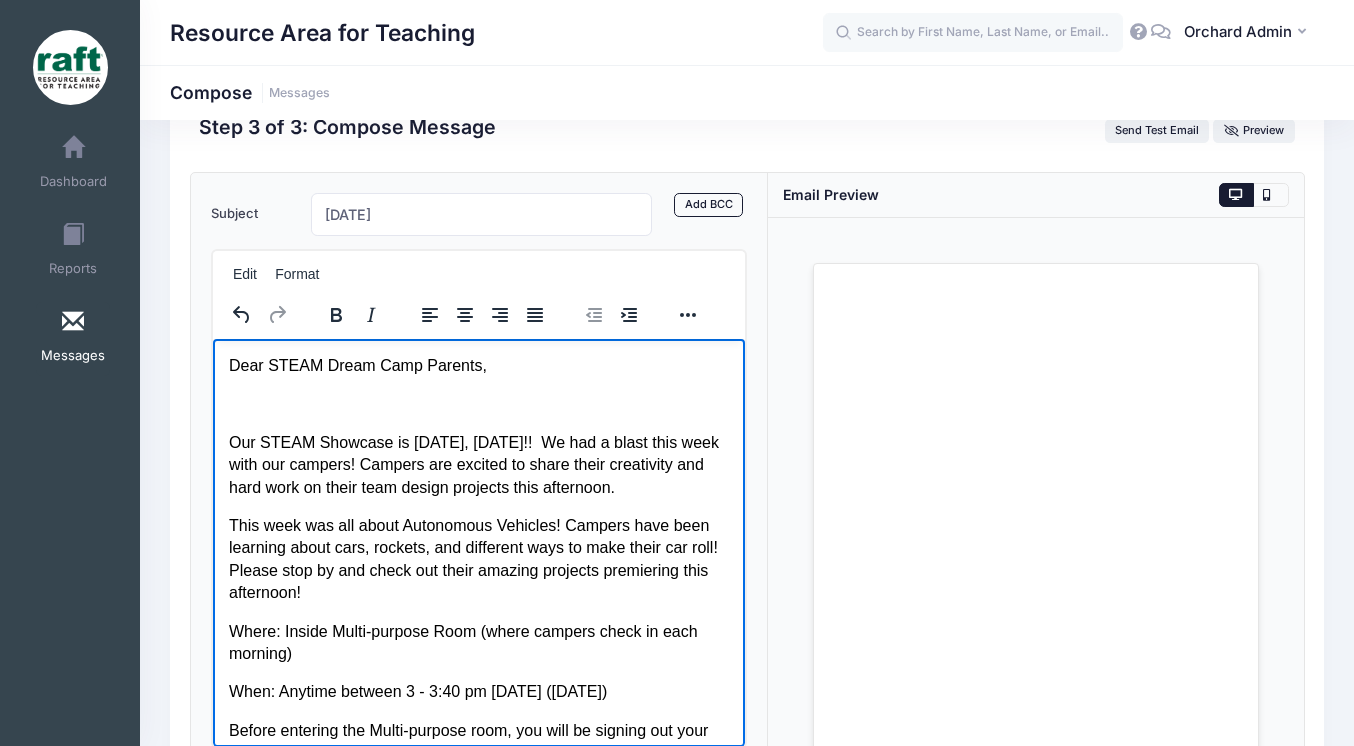 click at bounding box center (478, 403) 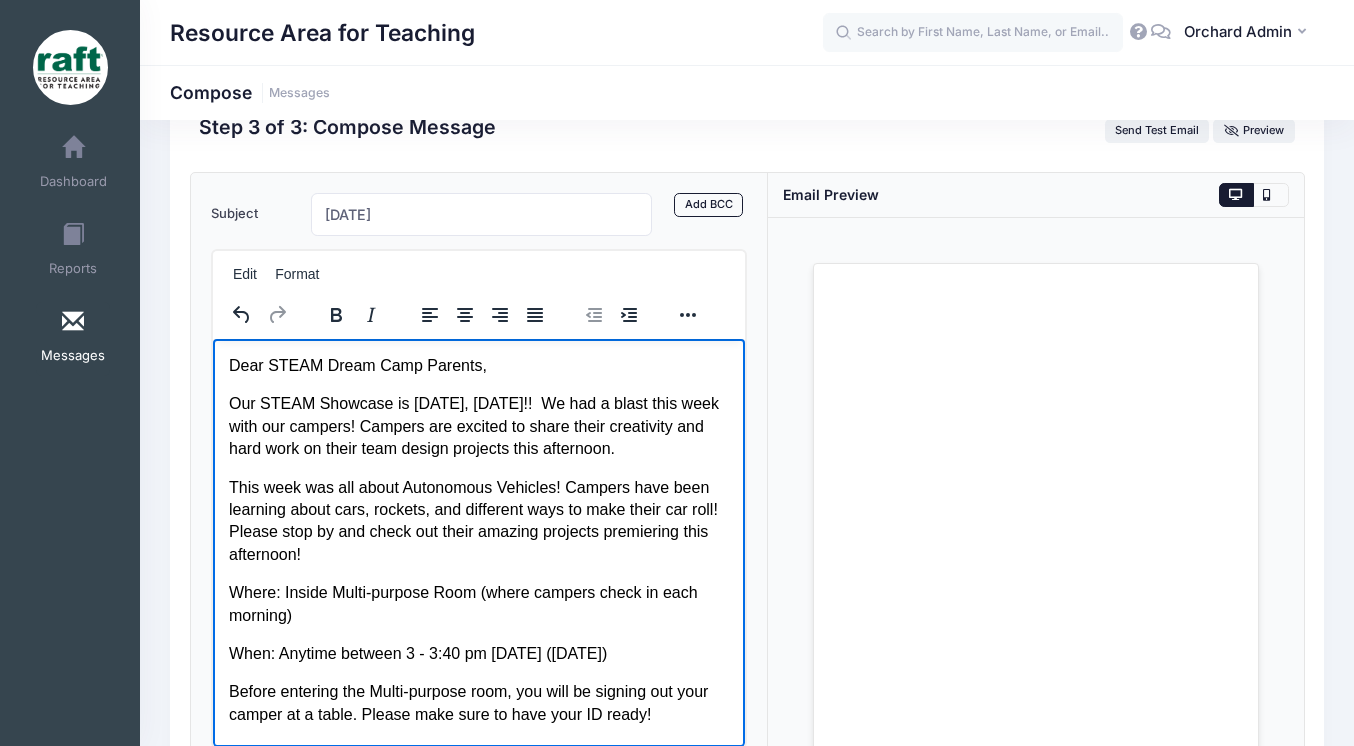click on "Our STEAM Showcase is [DATE], [DATE]!!  We had a blast this week with our campers! Campers are excited to share their creativity and hard work on their team design projects this afternoon." at bounding box center [478, 425] 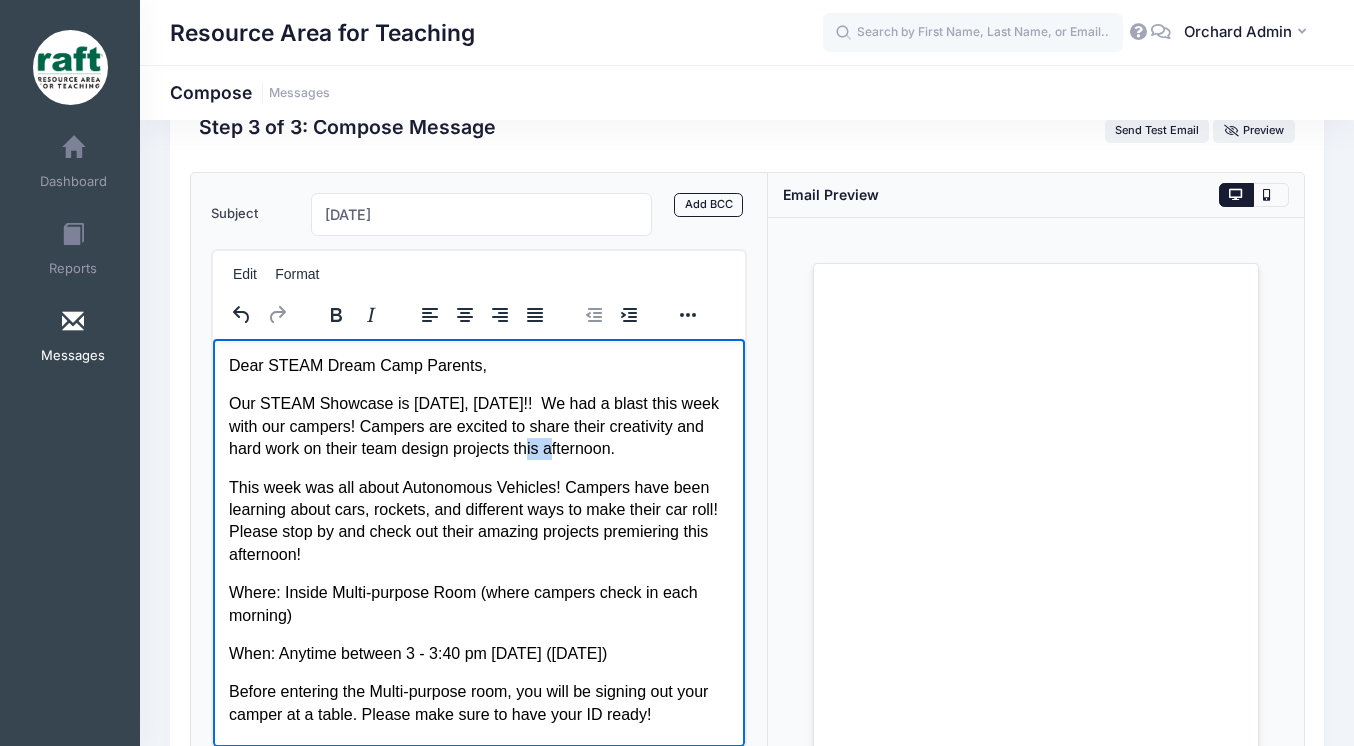 click on "Our STEAM Showcase is [DATE], [DATE]!!  We had a blast this week with our campers! Campers are excited to share their creativity and hard work on their team design projects this afternoon." at bounding box center [478, 425] 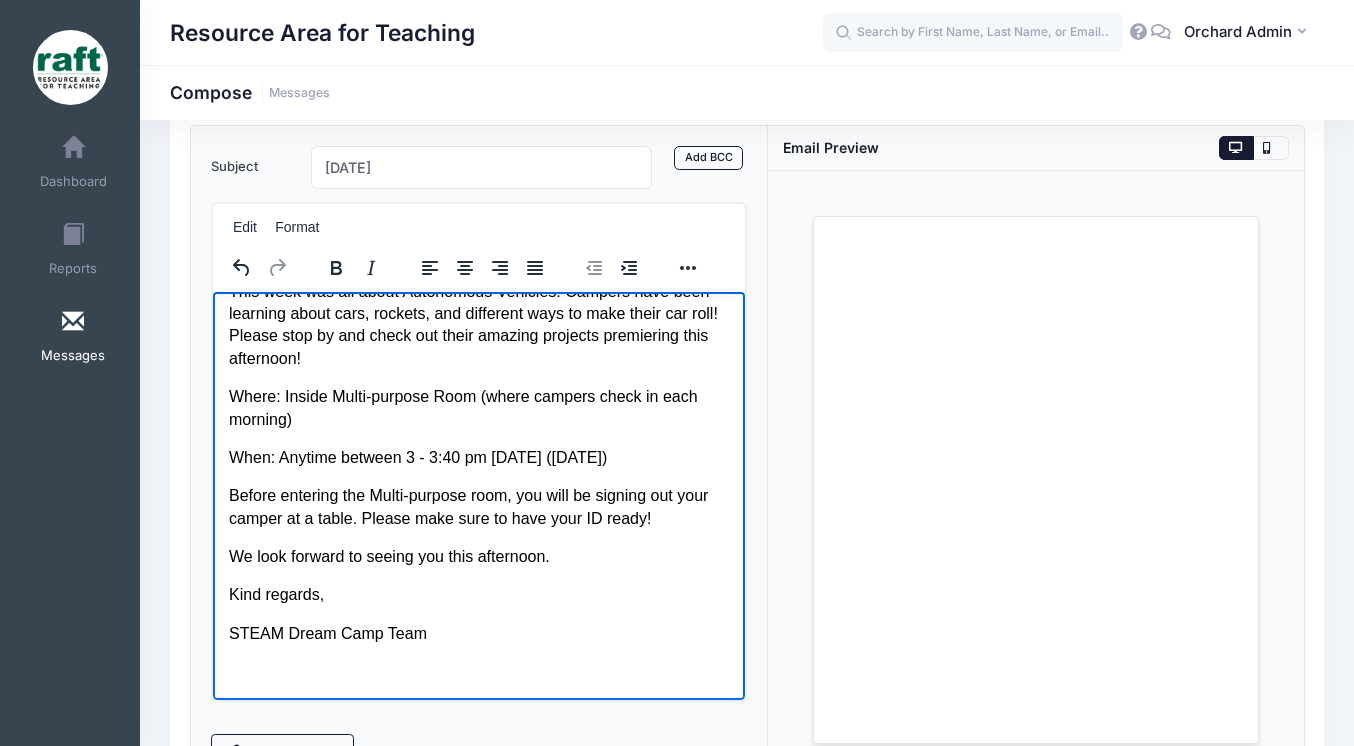 scroll, scrollTop: 111, scrollLeft: 0, axis: vertical 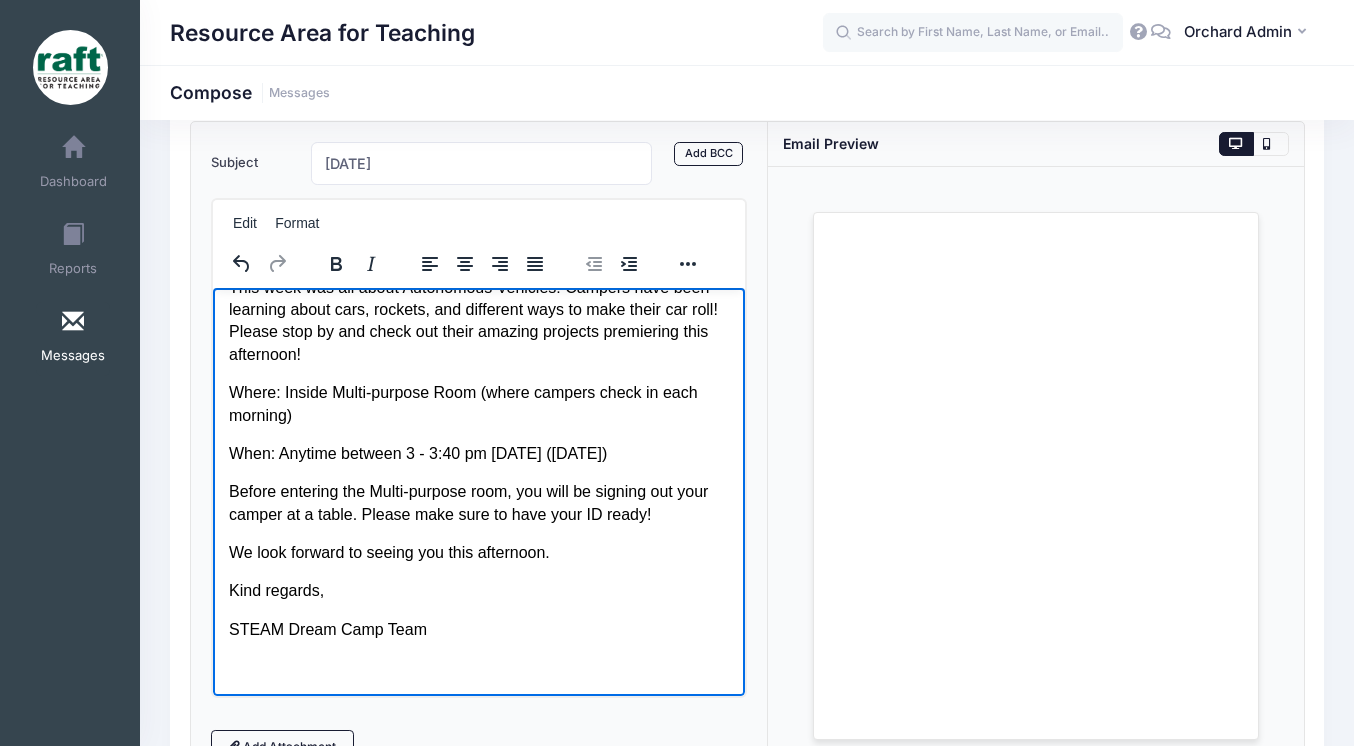 click on "When: Anytime between 3 - 3:40 pm [DATE] ([DATE])" at bounding box center (478, 453) 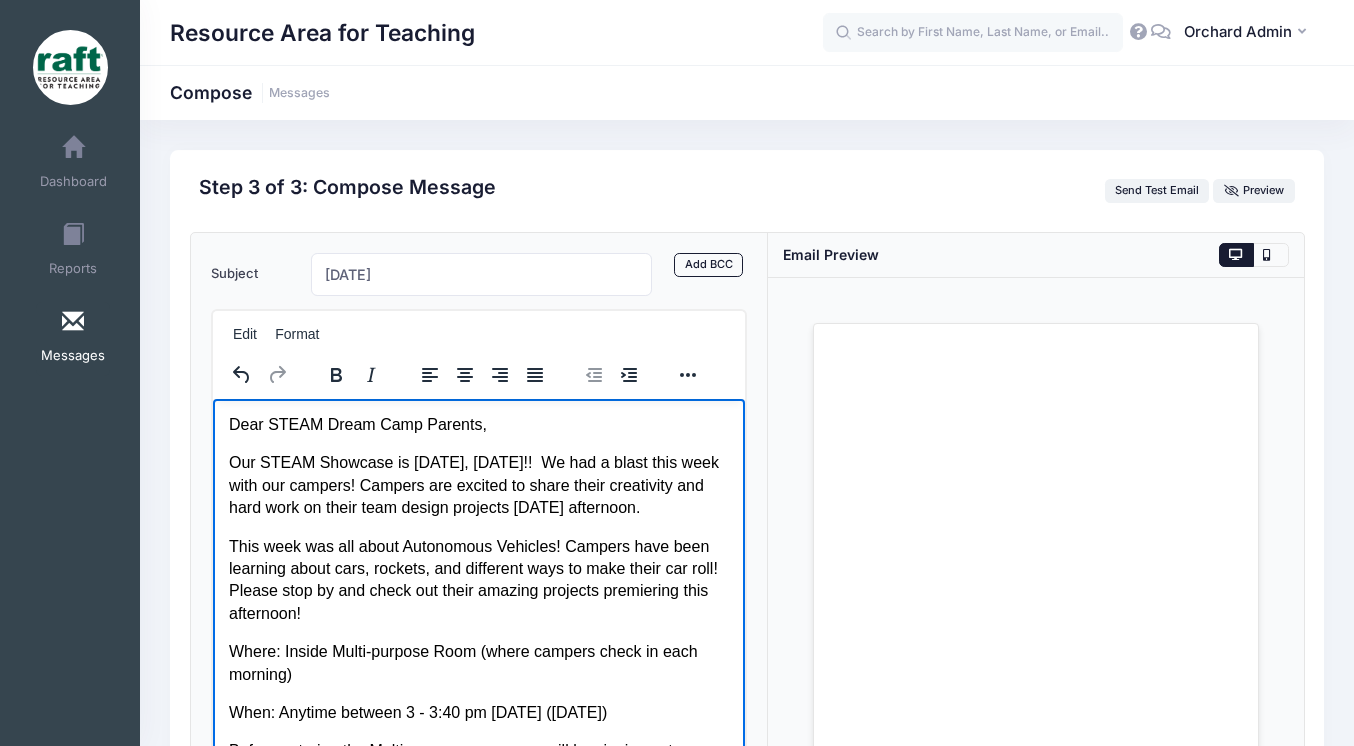scroll, scrollTop: 306, scrollLeft: 0, axis: vertical 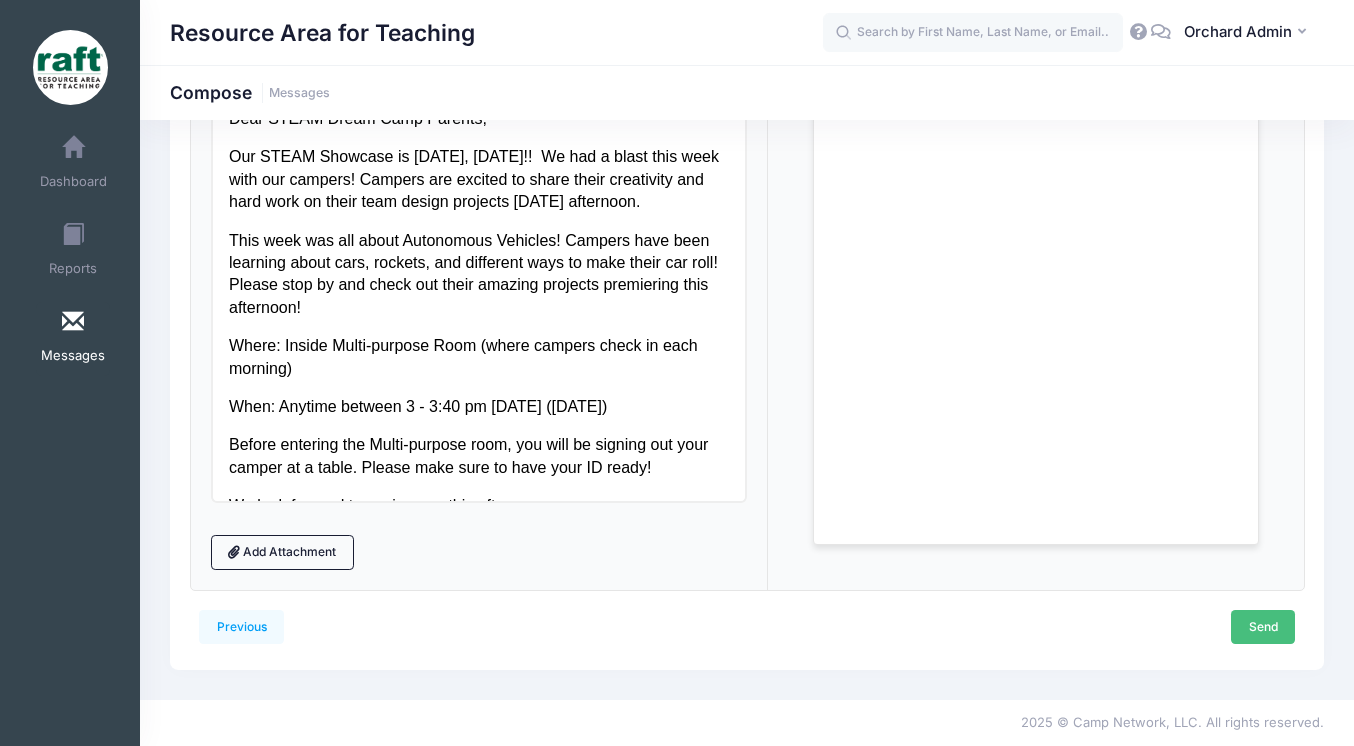 click on "Send" at bounding box center [1263, 627] 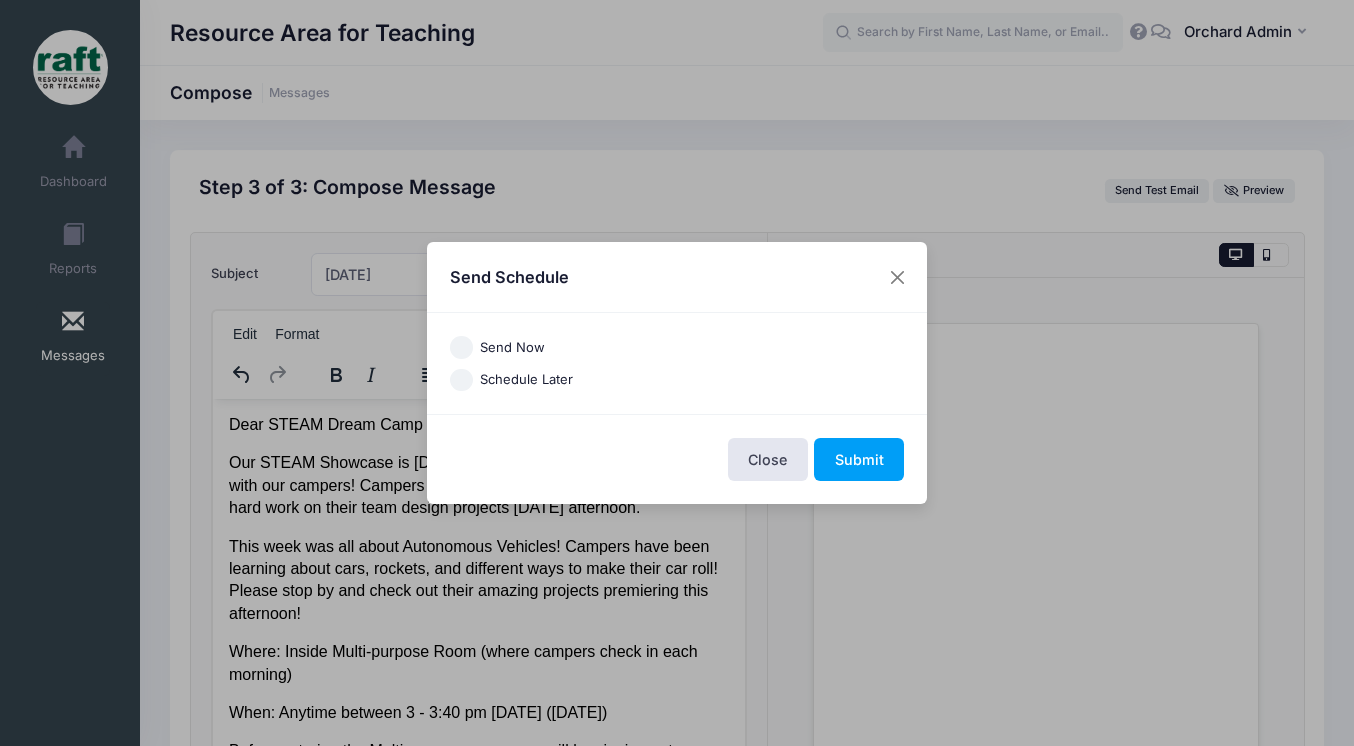 click on "Schedule Later" at bounding box center (526, 380) 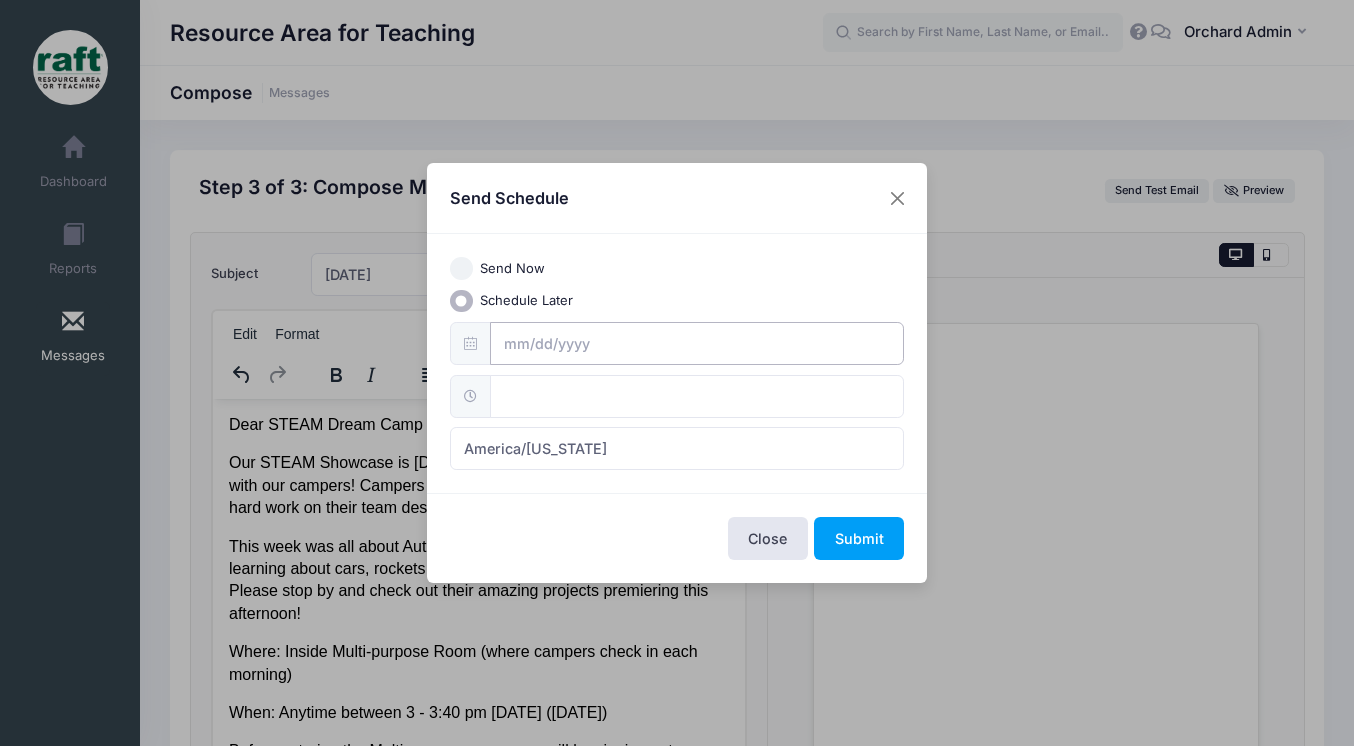 click at bounding box center [697, 343] 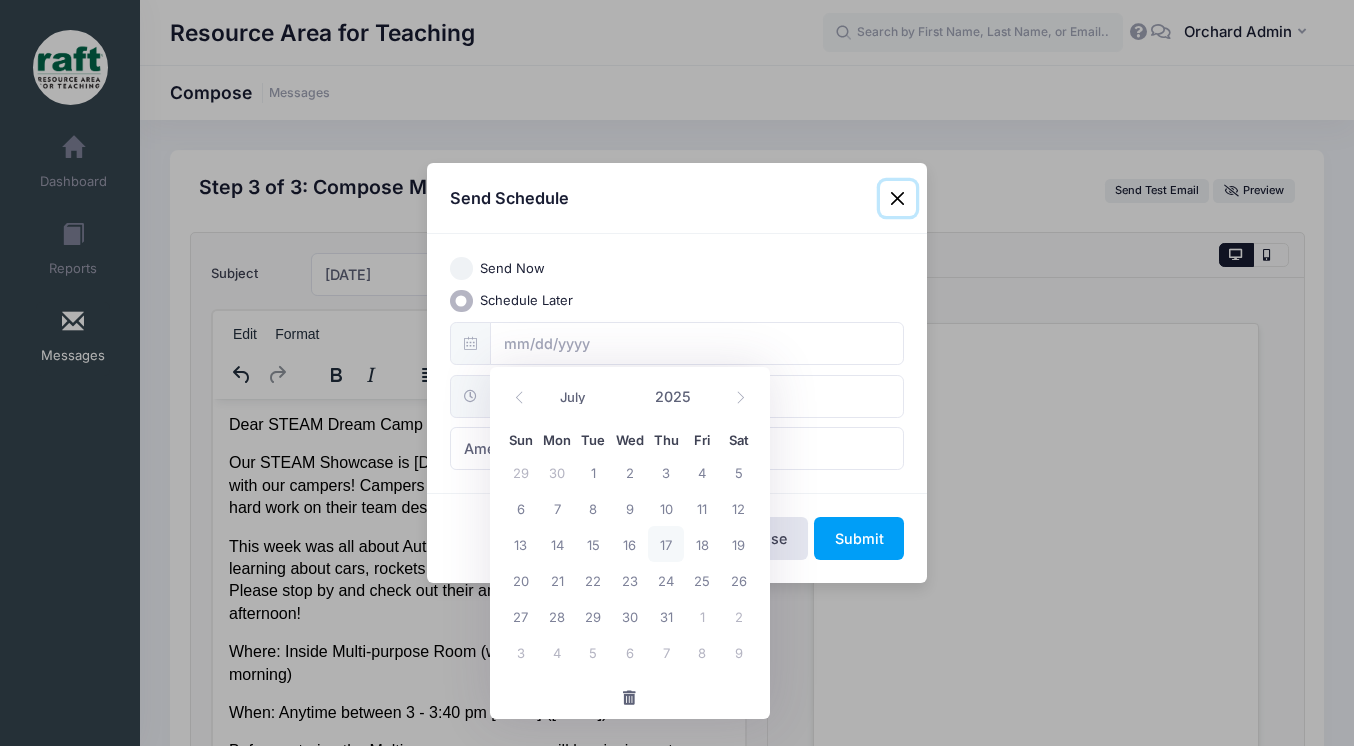 click on "17" at bounding box center (666, 544) 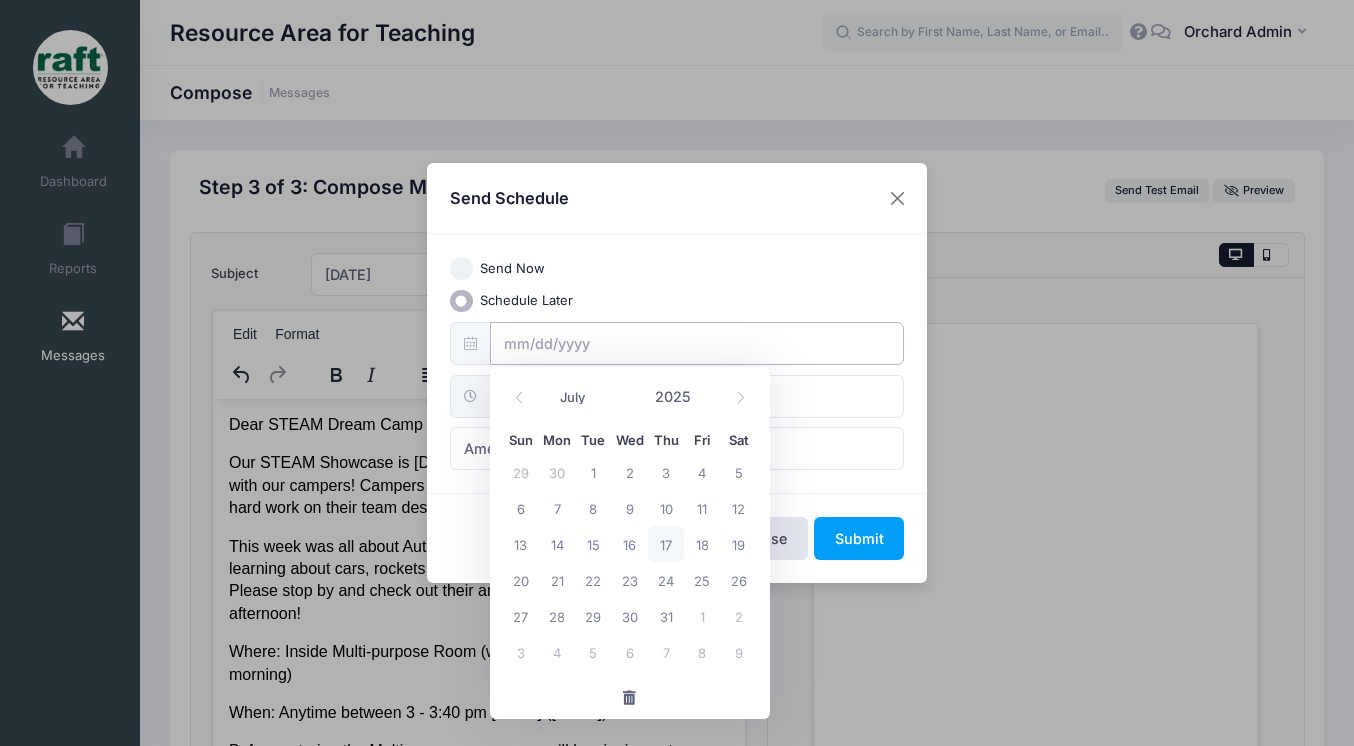 type on "[DATE]" 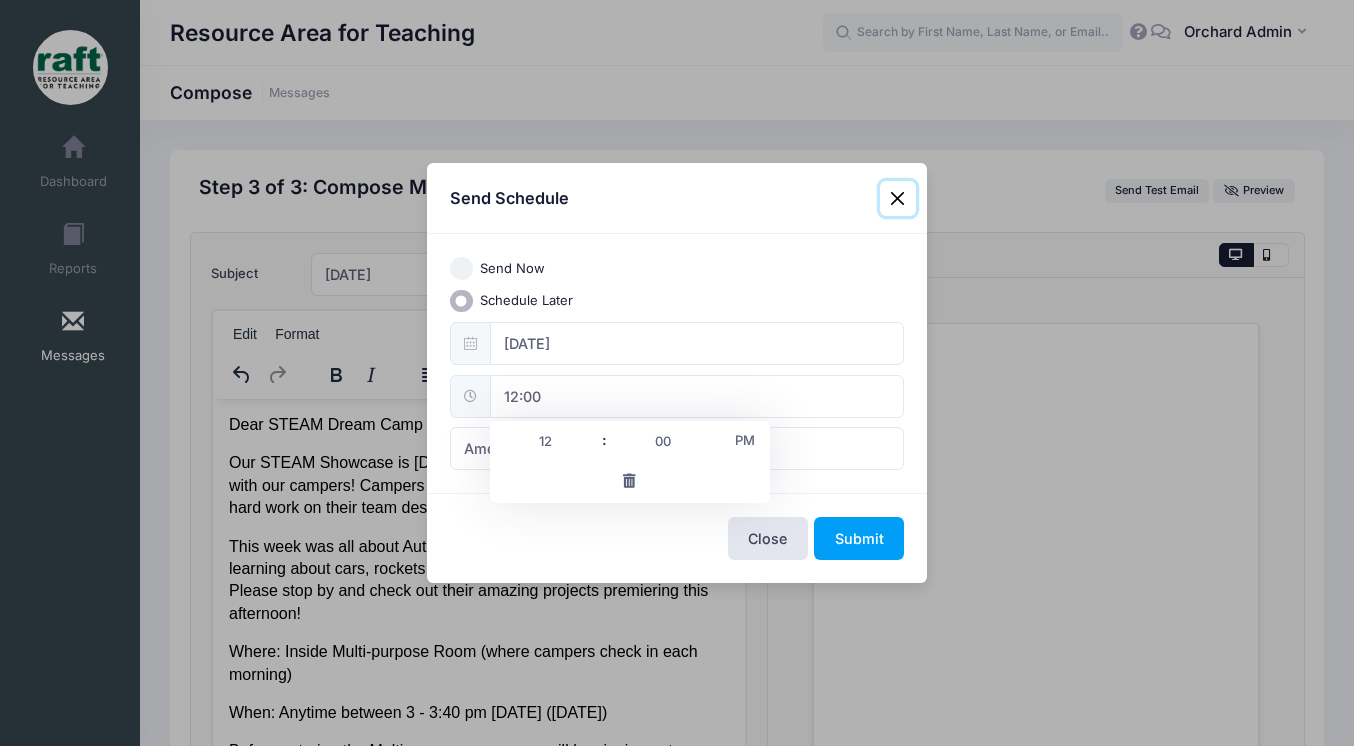 click on "12:00" at bounding box center [697, 396] 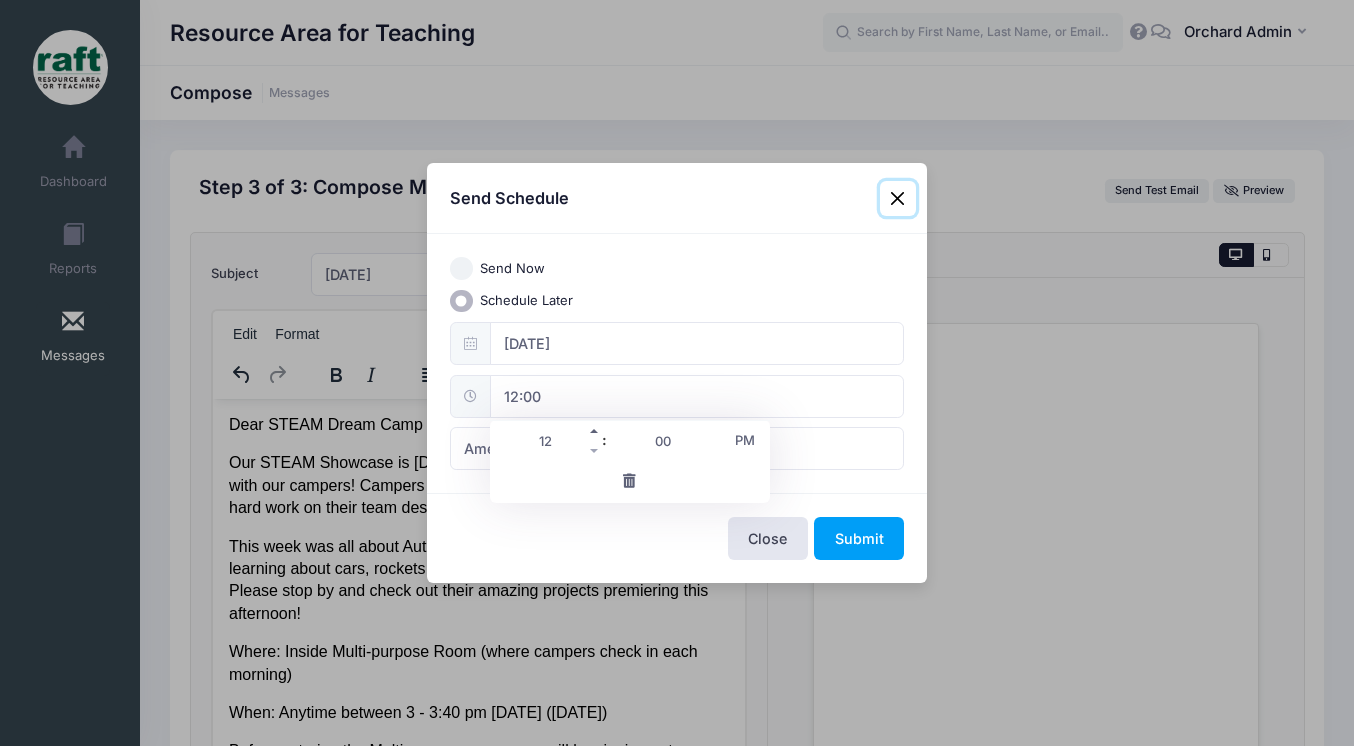 click at bounding box center (595, 431) 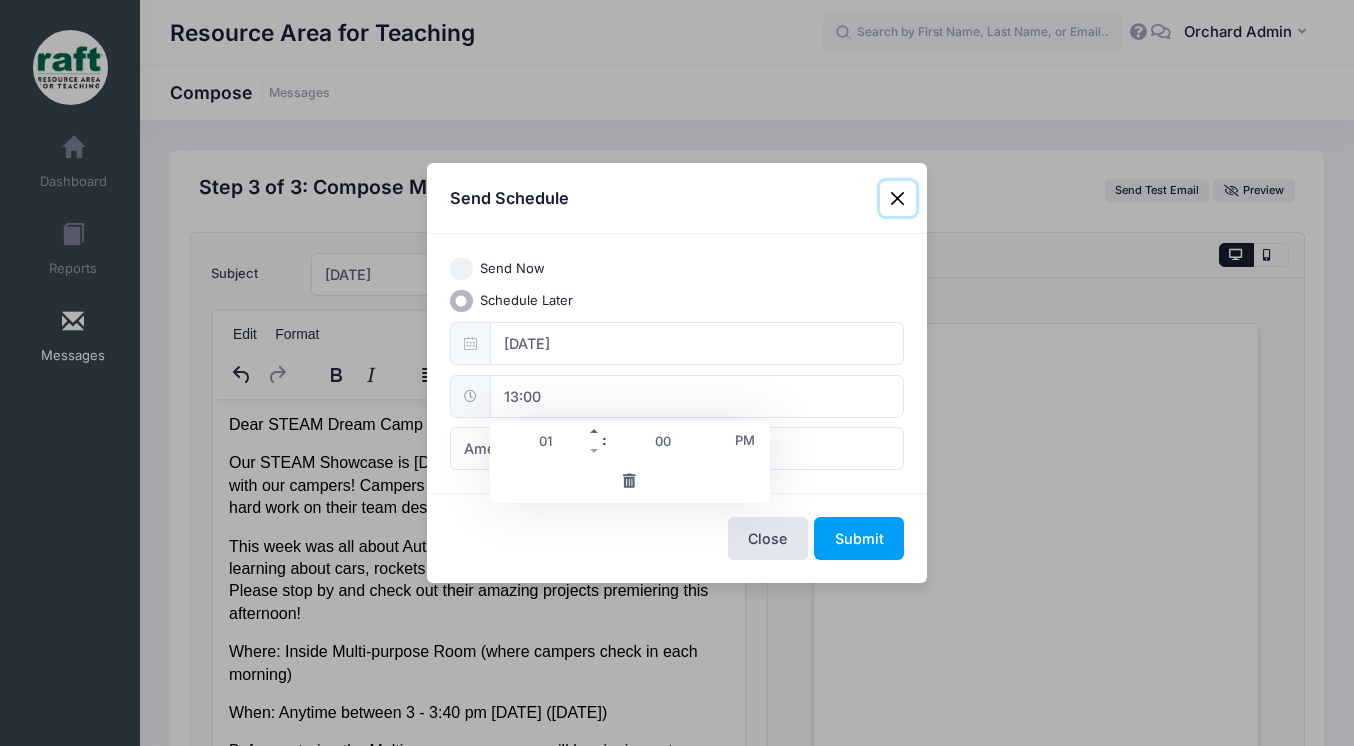 click at bounding box center (595, 431) 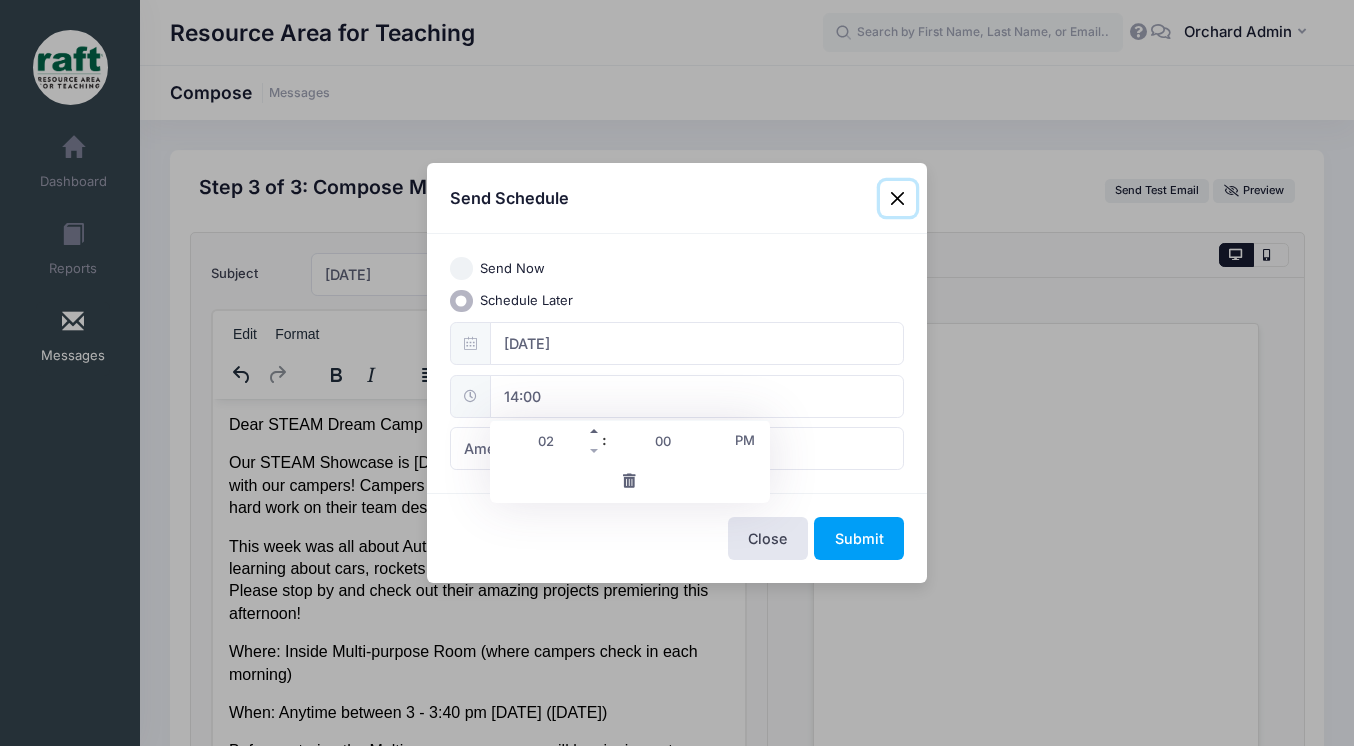 click at bounding box center [595, 431] 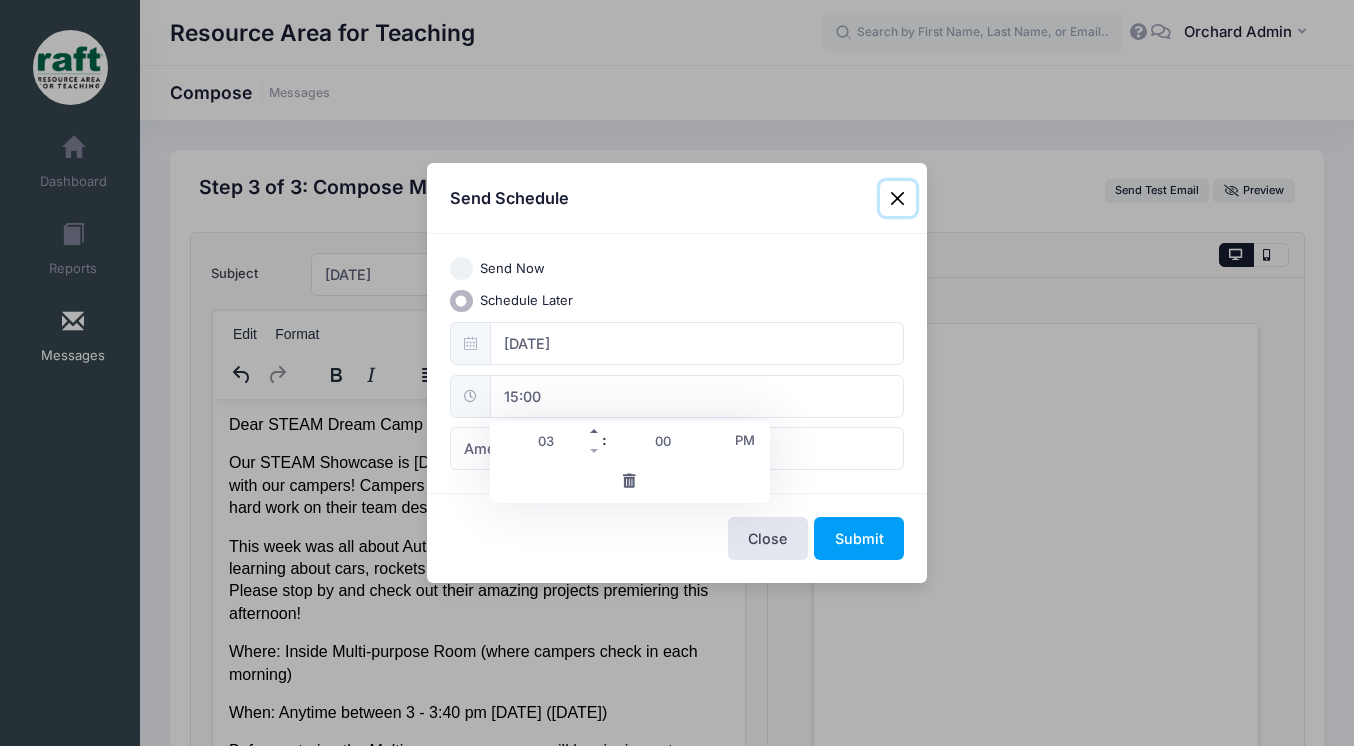 click at bounding box center [595, 431] 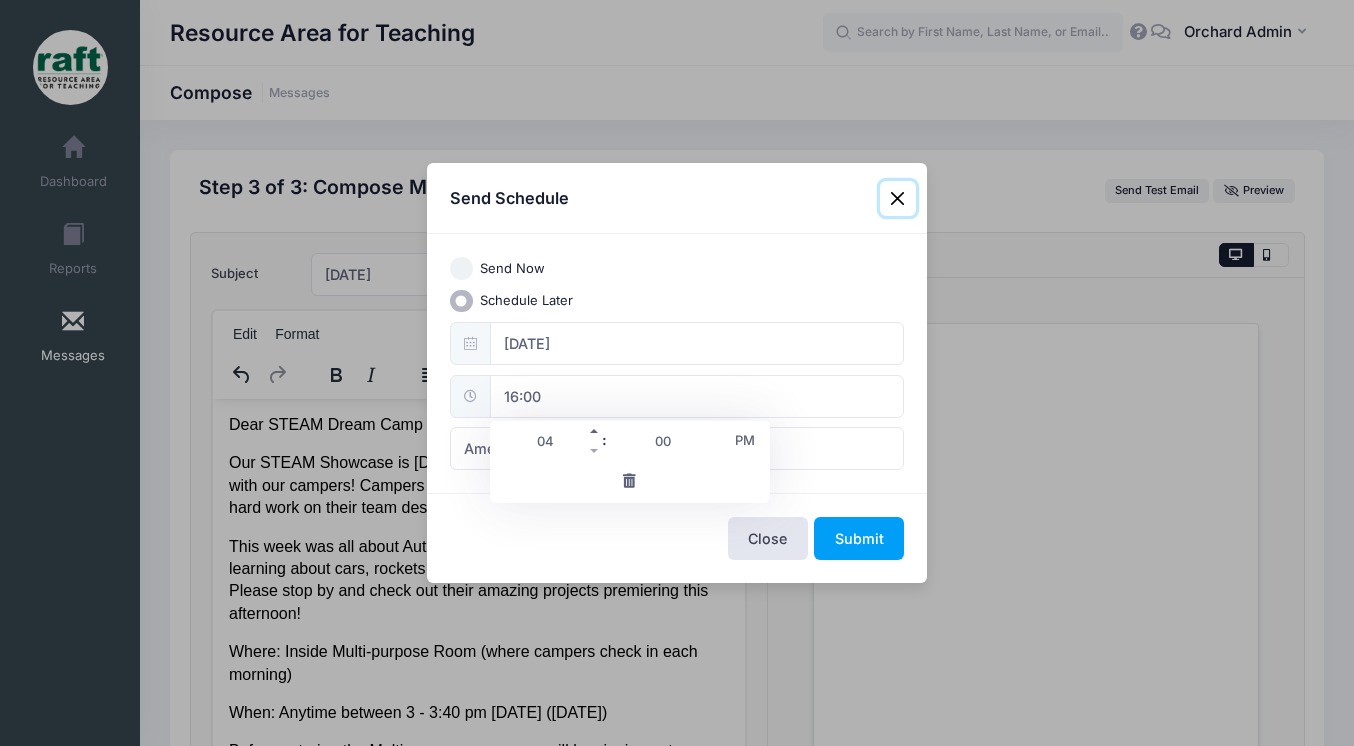 click at bounding box center [595, 431] 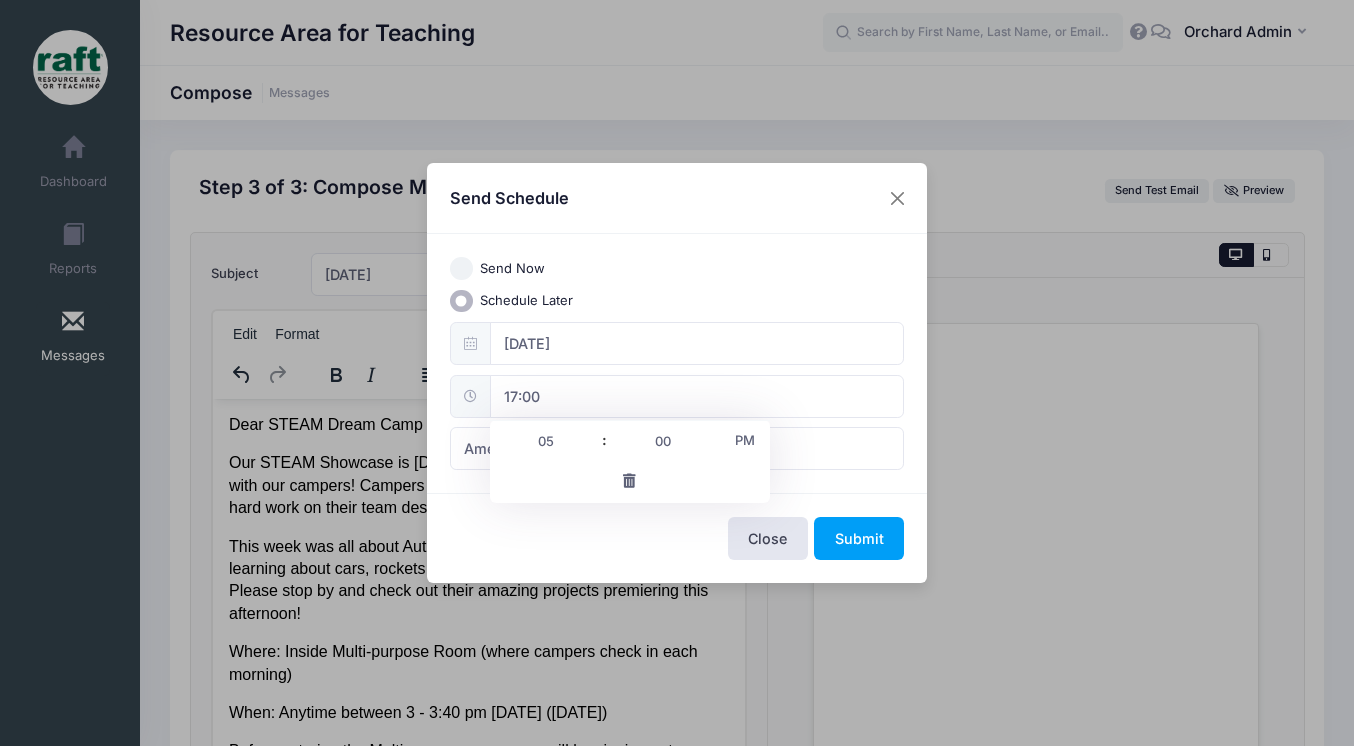click on "Close
Submit" at bounding box center [677, 537] 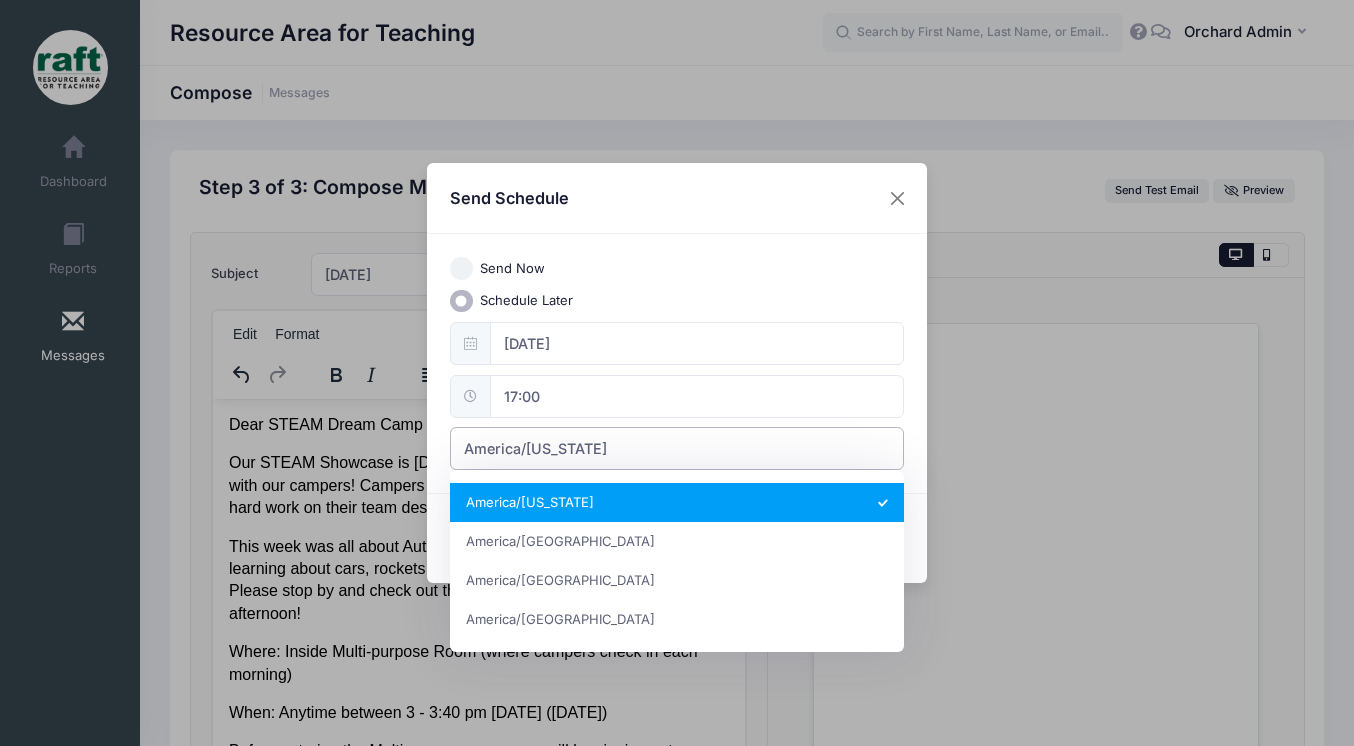 click on "America/[US_STATE]" at bounding box center [535, 448] 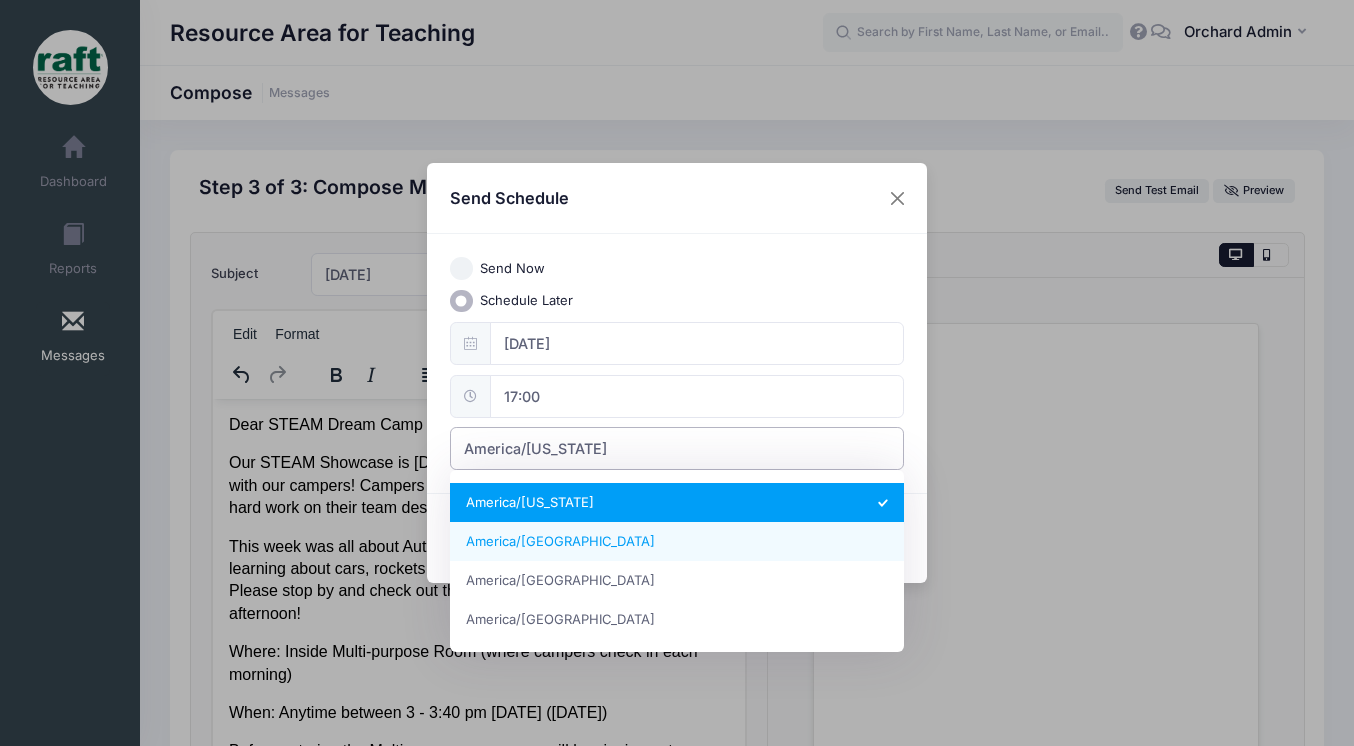 select on "America/Los_Angeles" 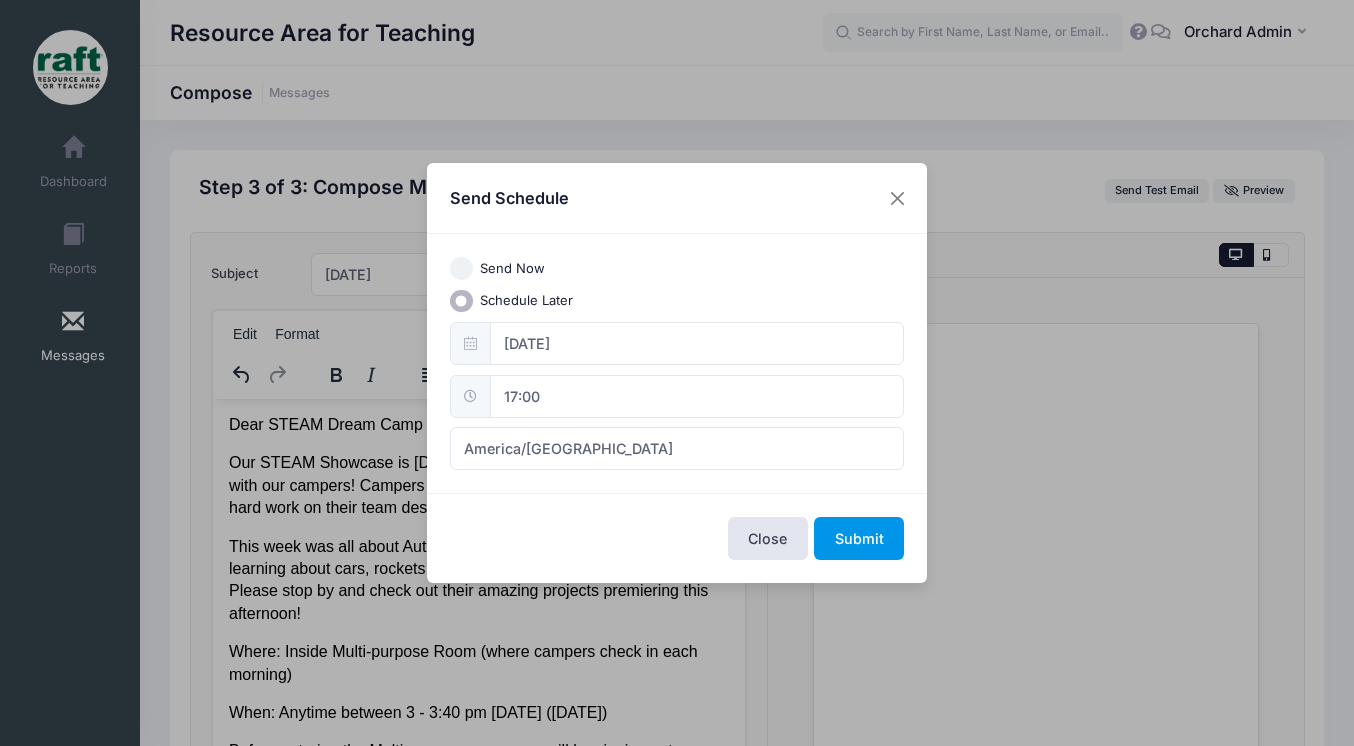 click on "Submit" at bounding box center (859, 538) 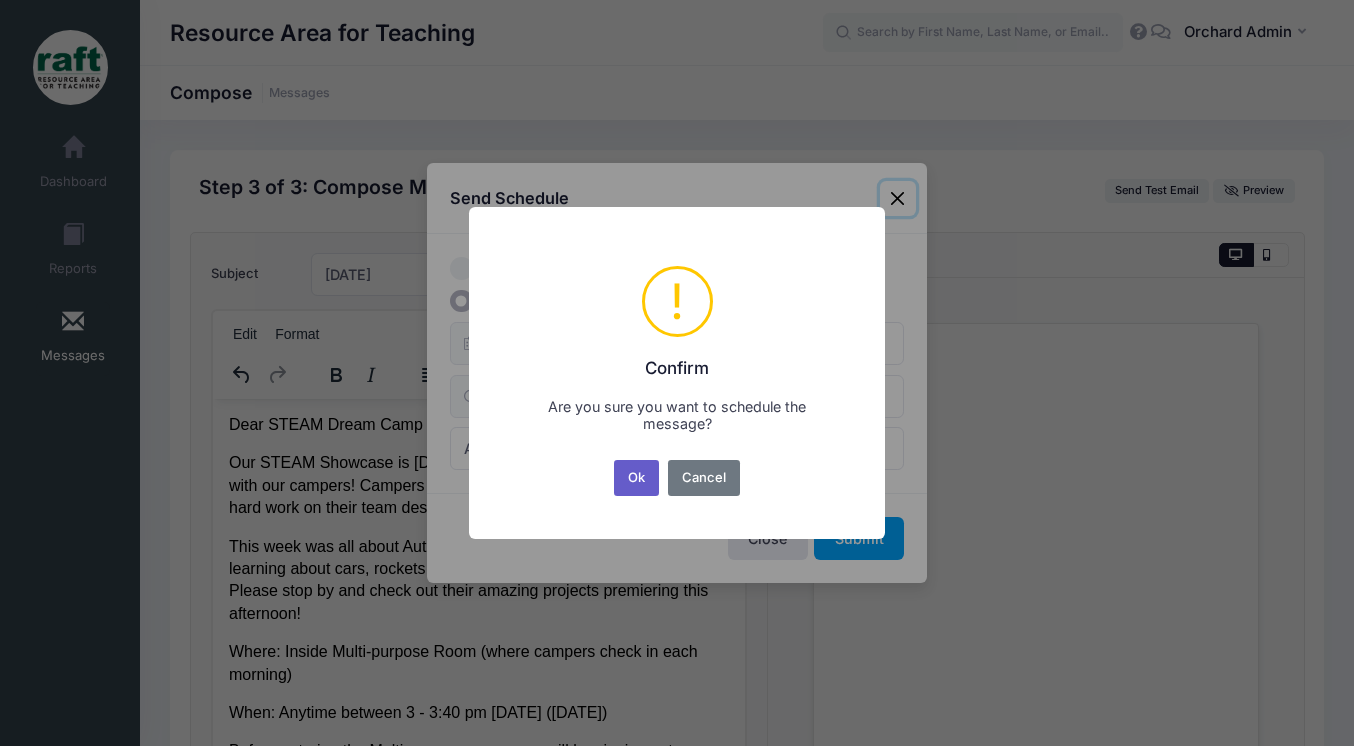 click on "Ok" at bounding box center (637, 478) 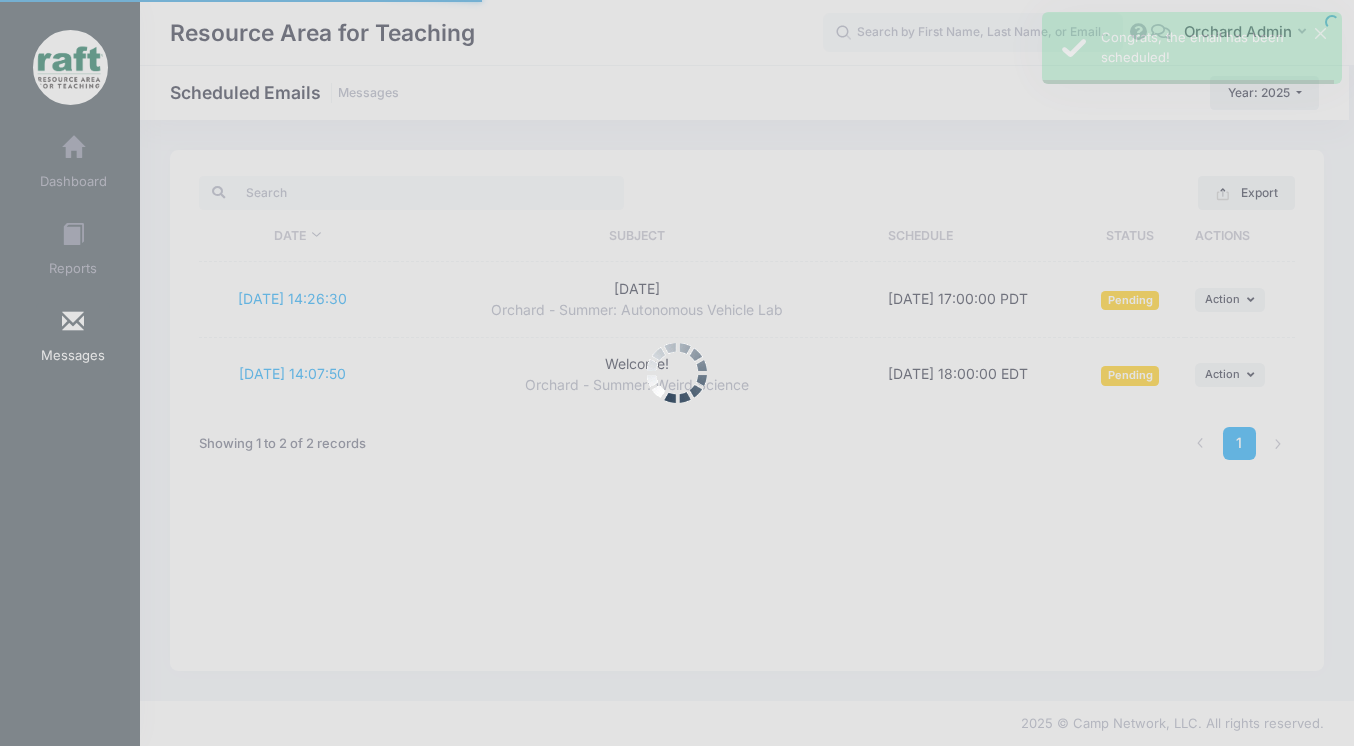 scroll, scrollTop: 0, scrollLeft: 0, axis: both 